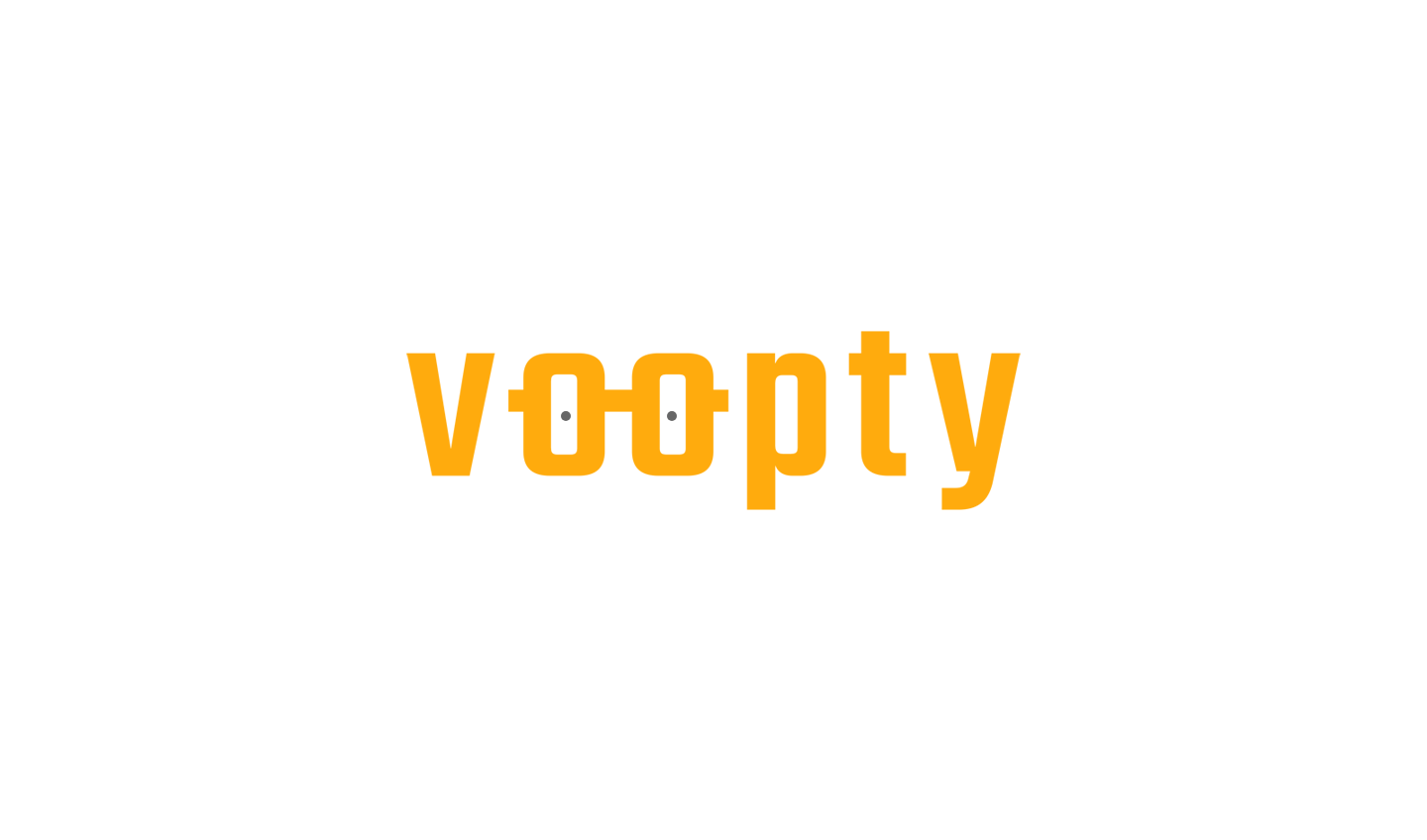scroll, scrollTop: 0, scrollLeft: 0, axis: both 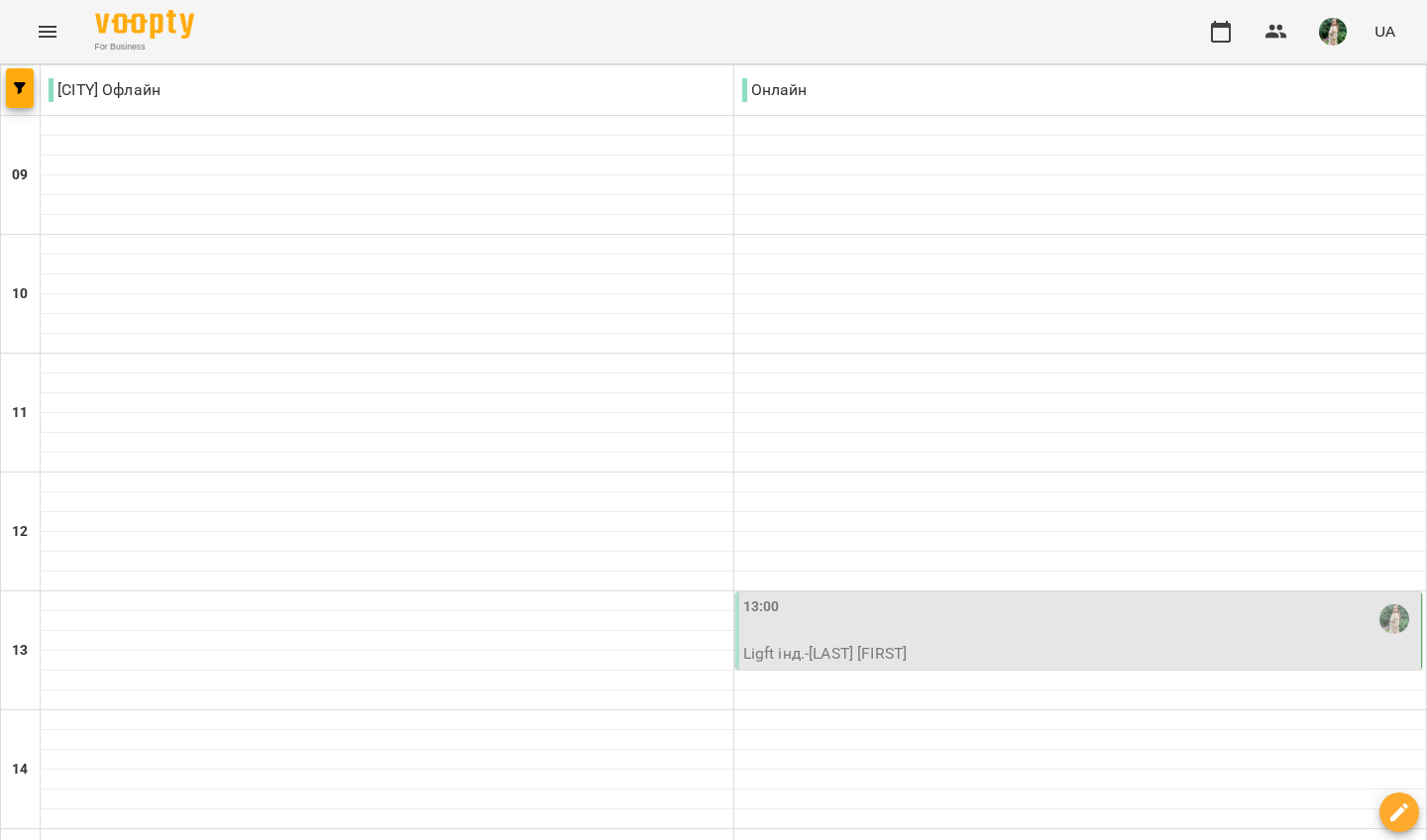 click on "вт" at bounding box center (450, 1568) 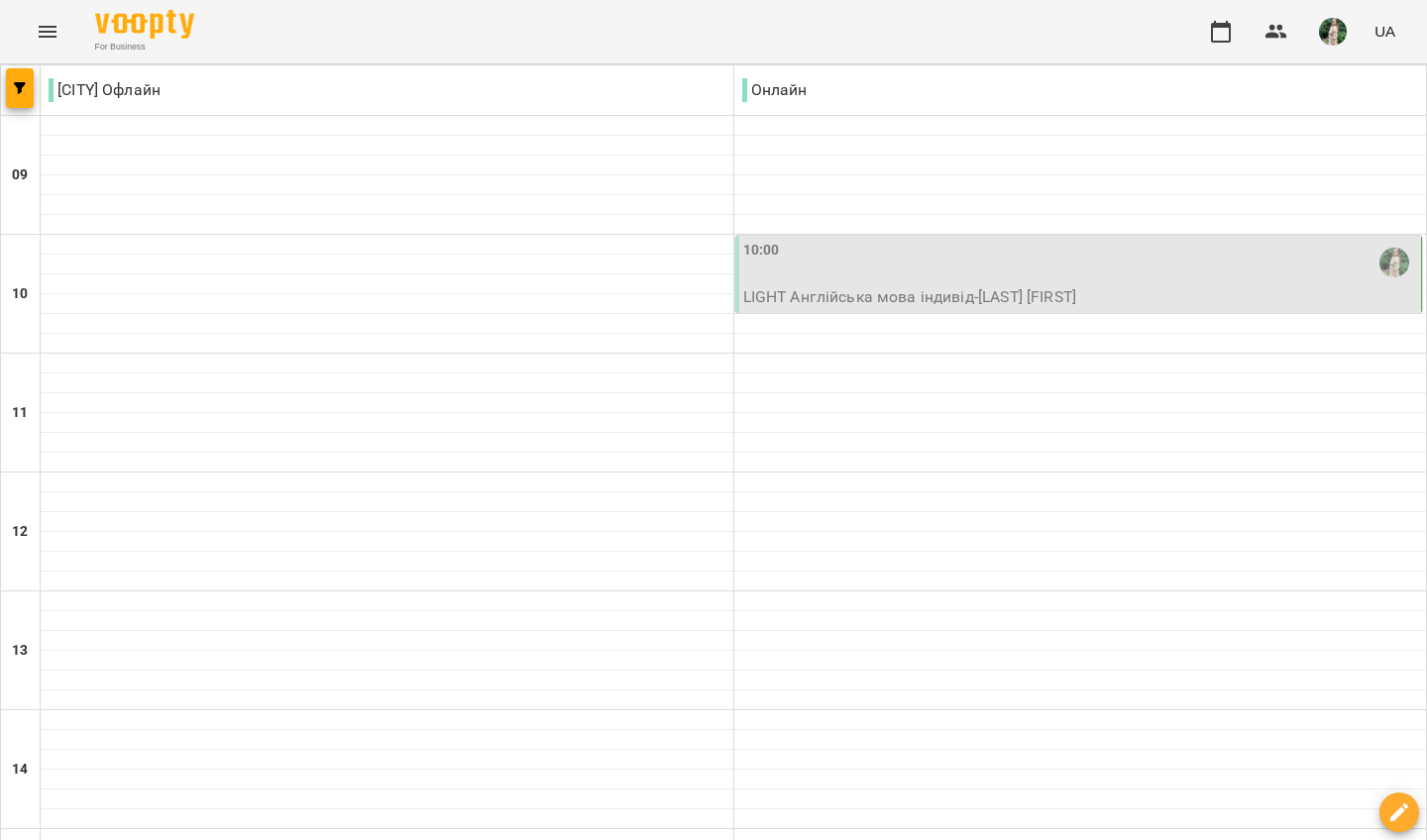 scroll, scrollTop: 833, scrollLeft: 0, axis: vertical 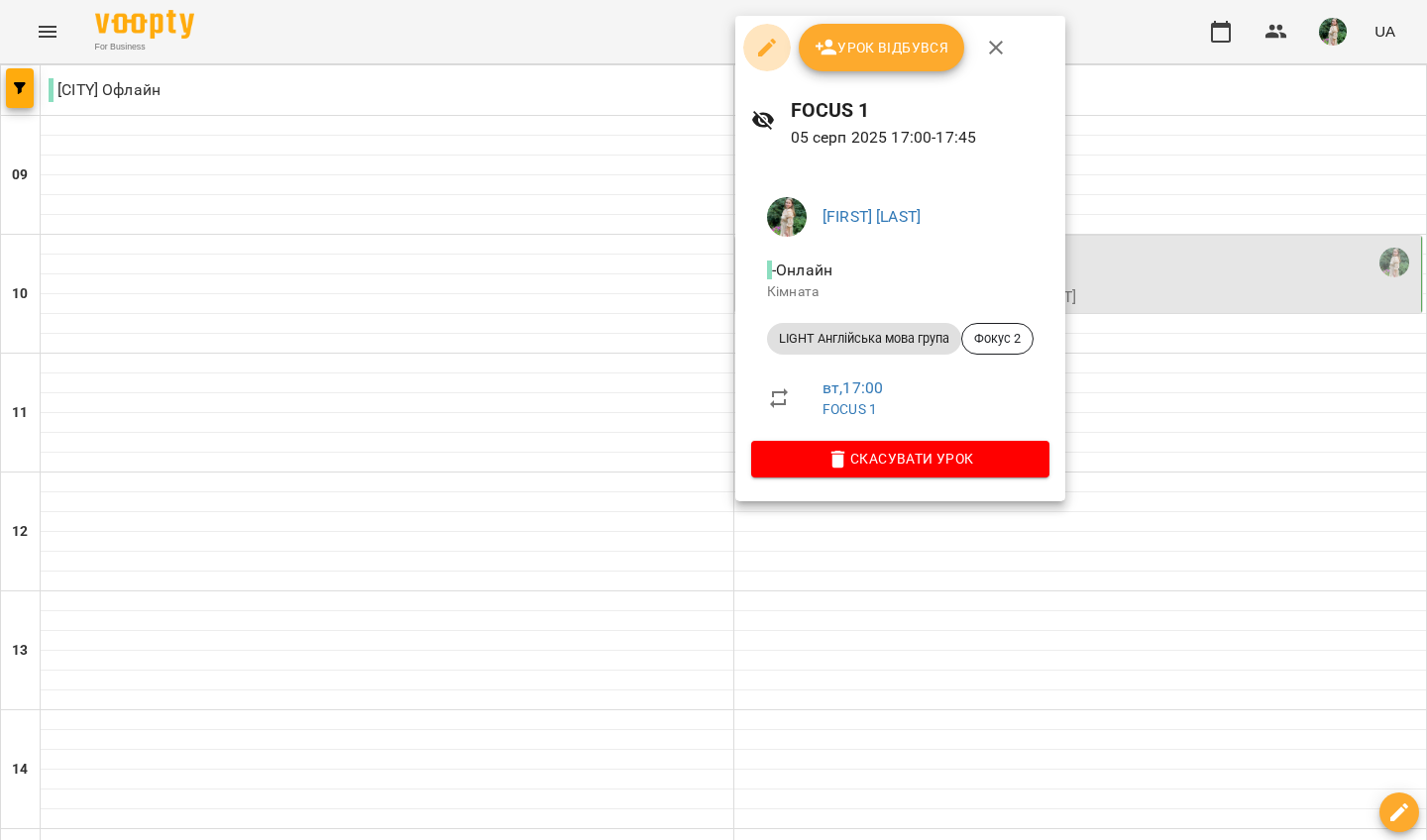 click at bounding box center (767, 48) 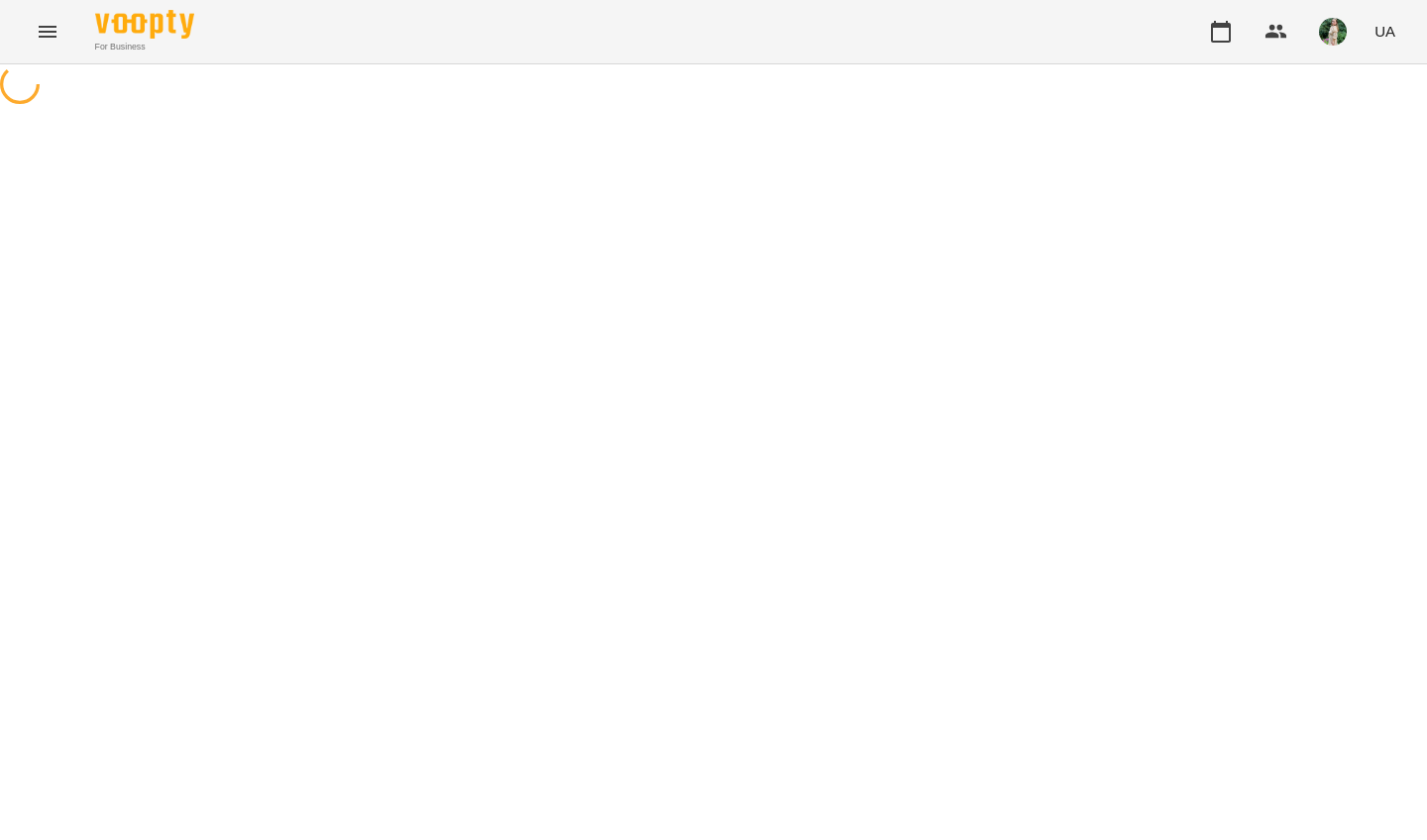 select on "**********" 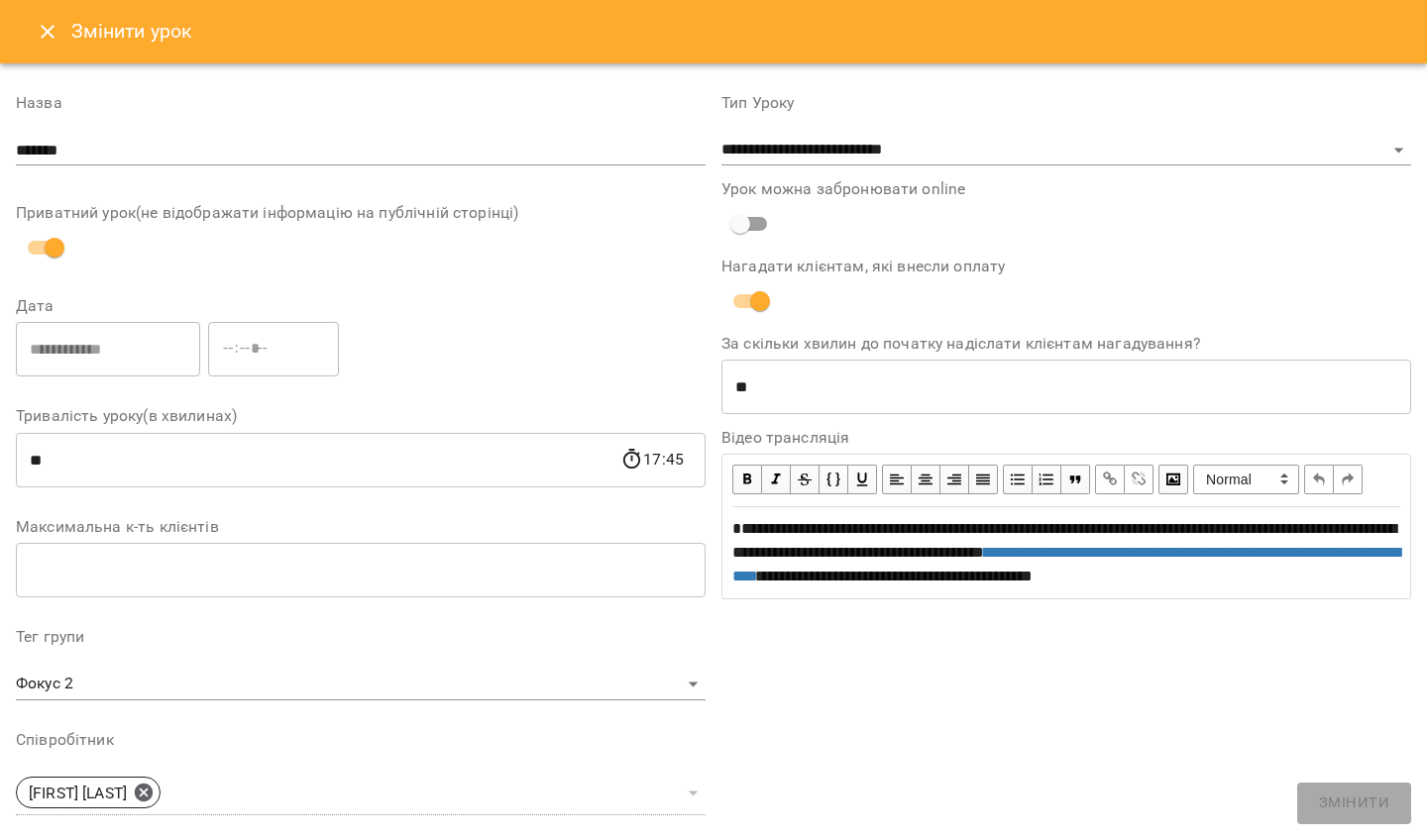 scroll, scrollTop: 0, scrollLeft: 0, axis: both 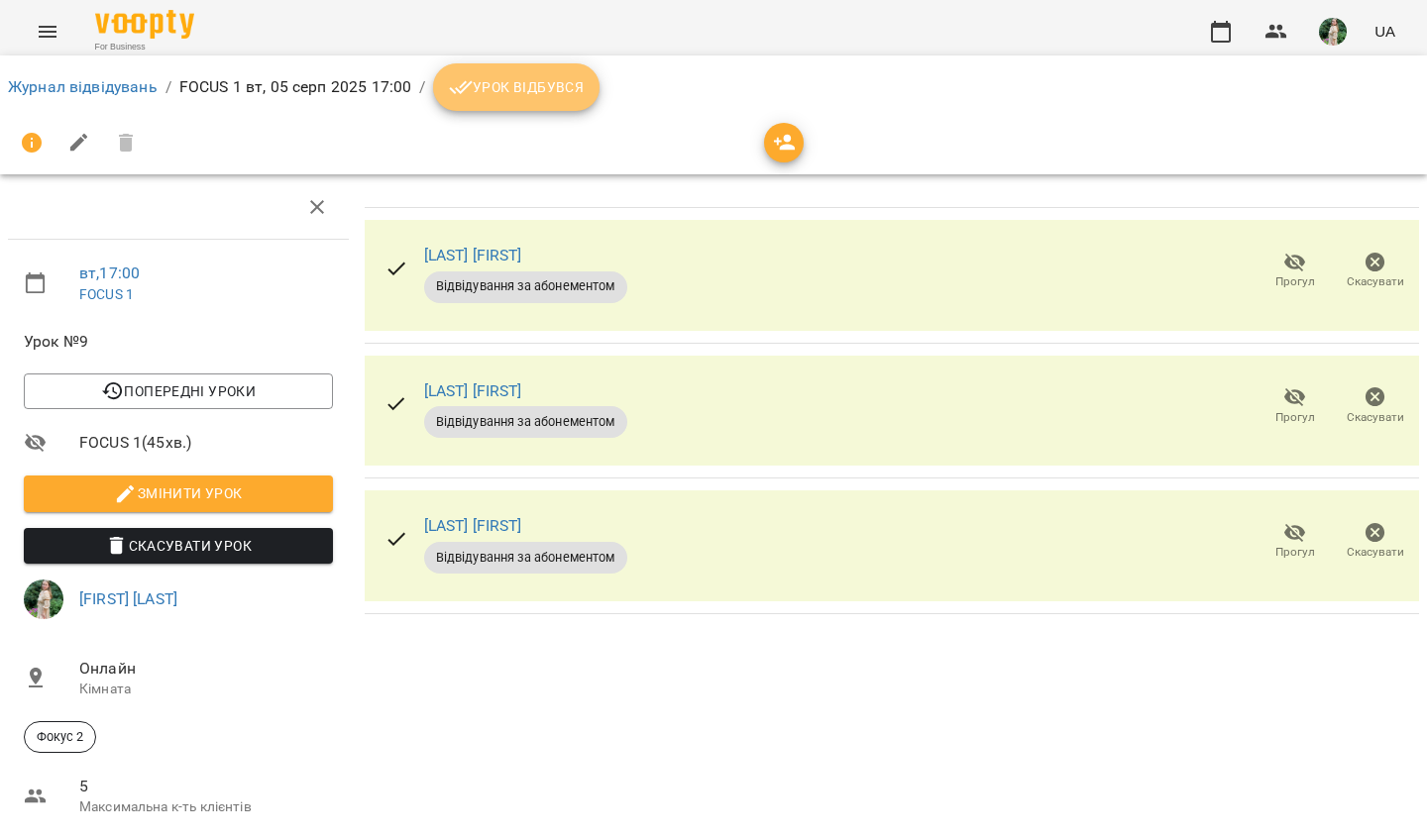 click on "Урок відбувся" at bounding box center (516, 87) 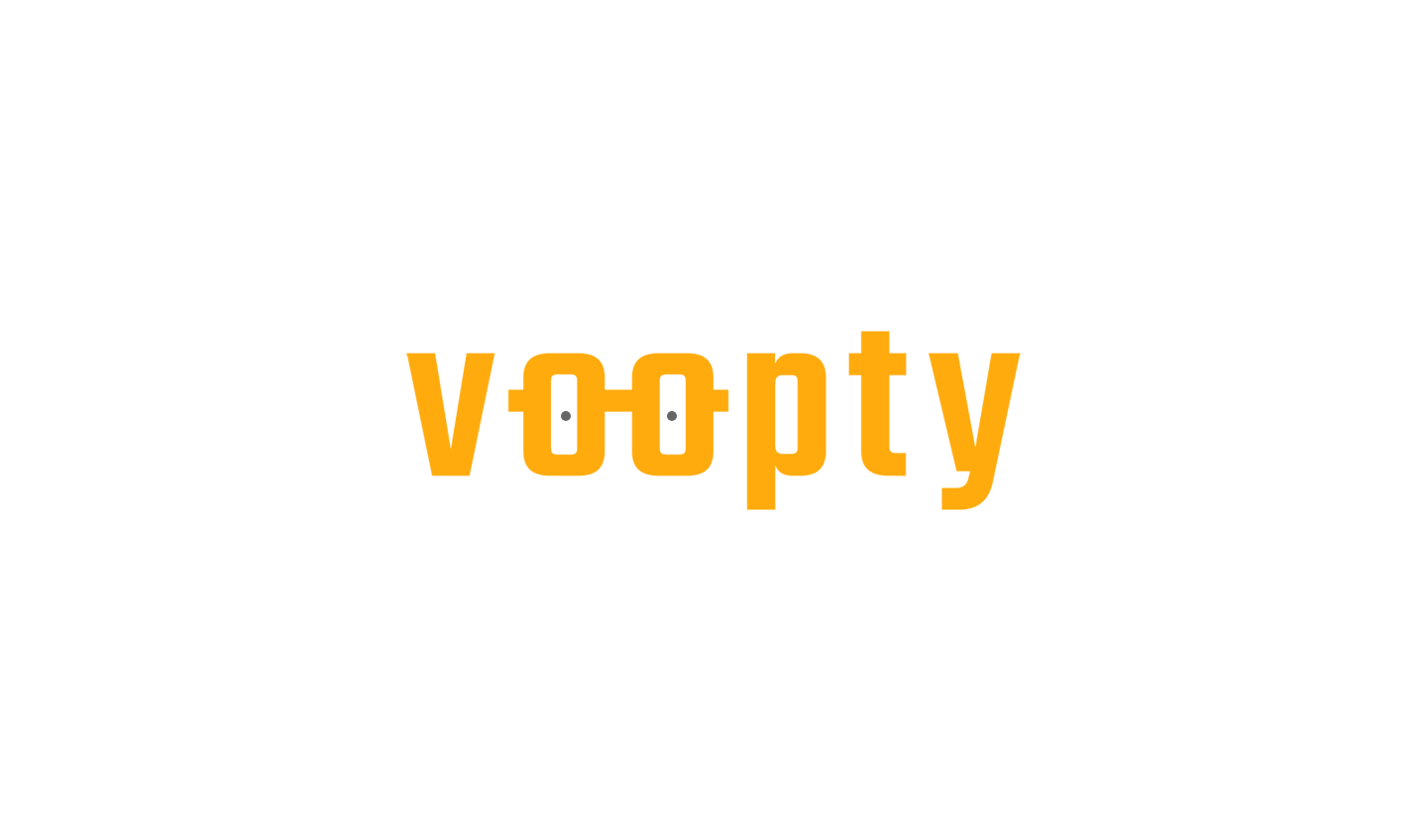 scroll, scrollTop: 0, scrollLeft: 0, axis: both 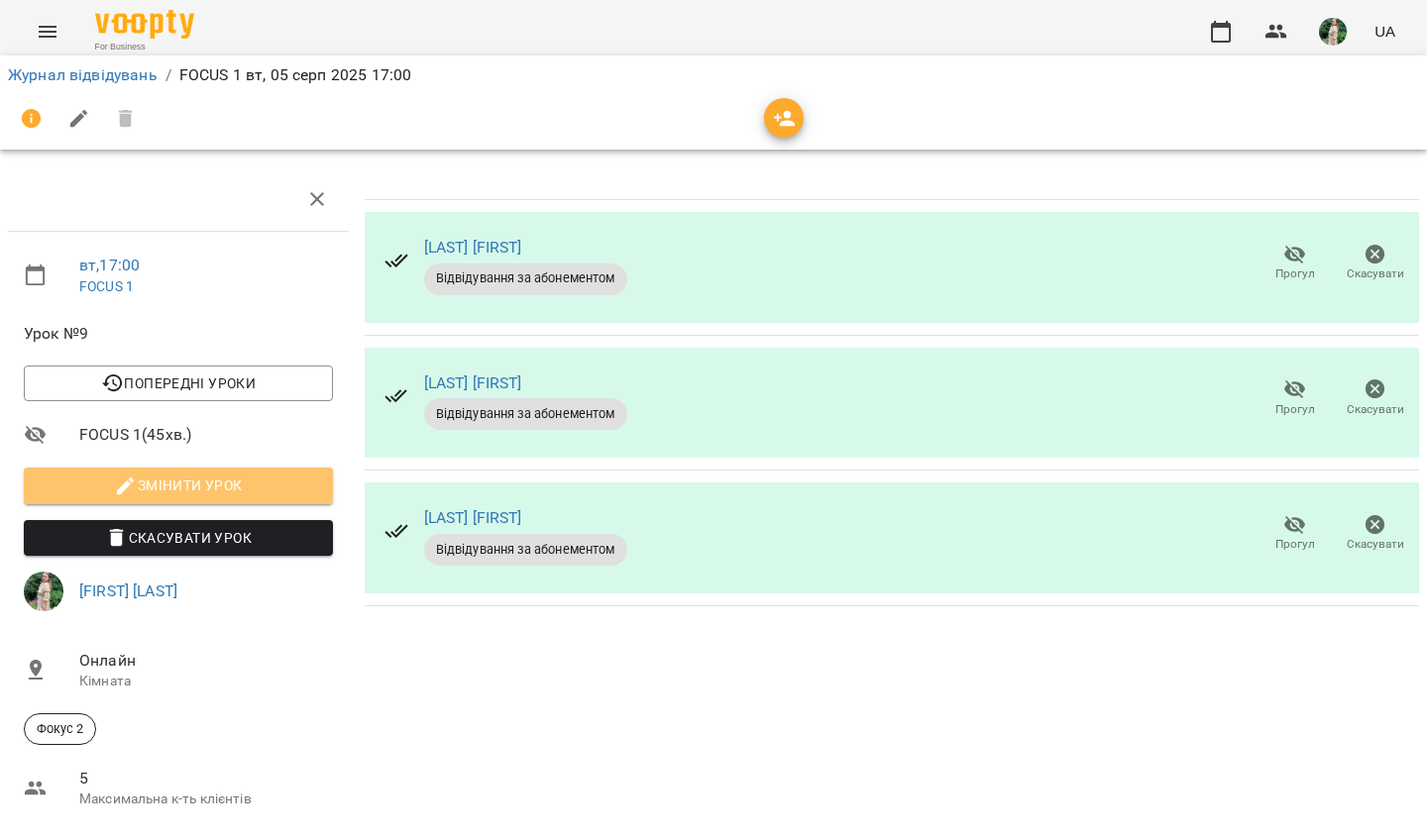 click on "Змінити урок" at bounding box center [178, 485] 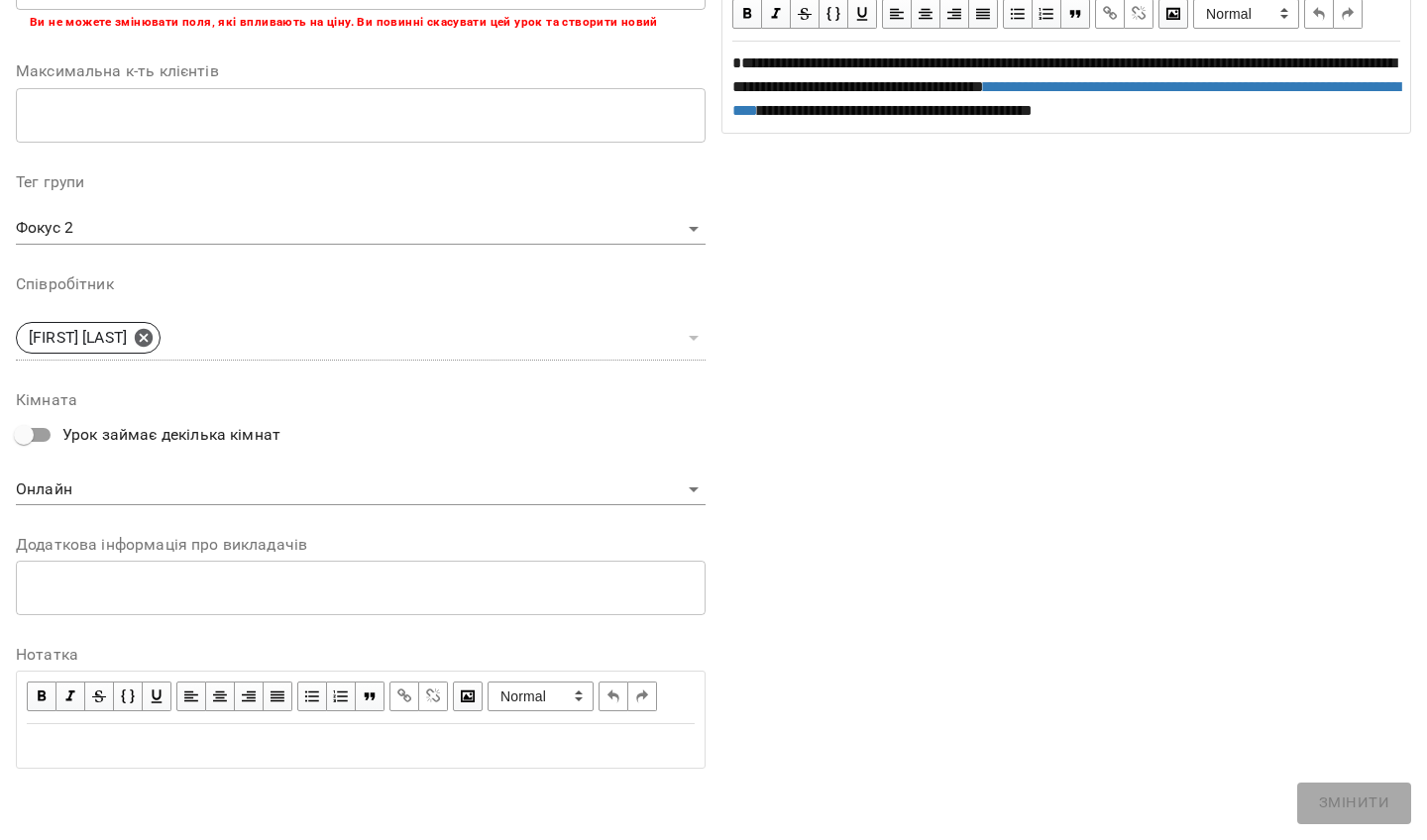 scroll, scrollTop: 506, scrollLeft: 0, axis: vertical 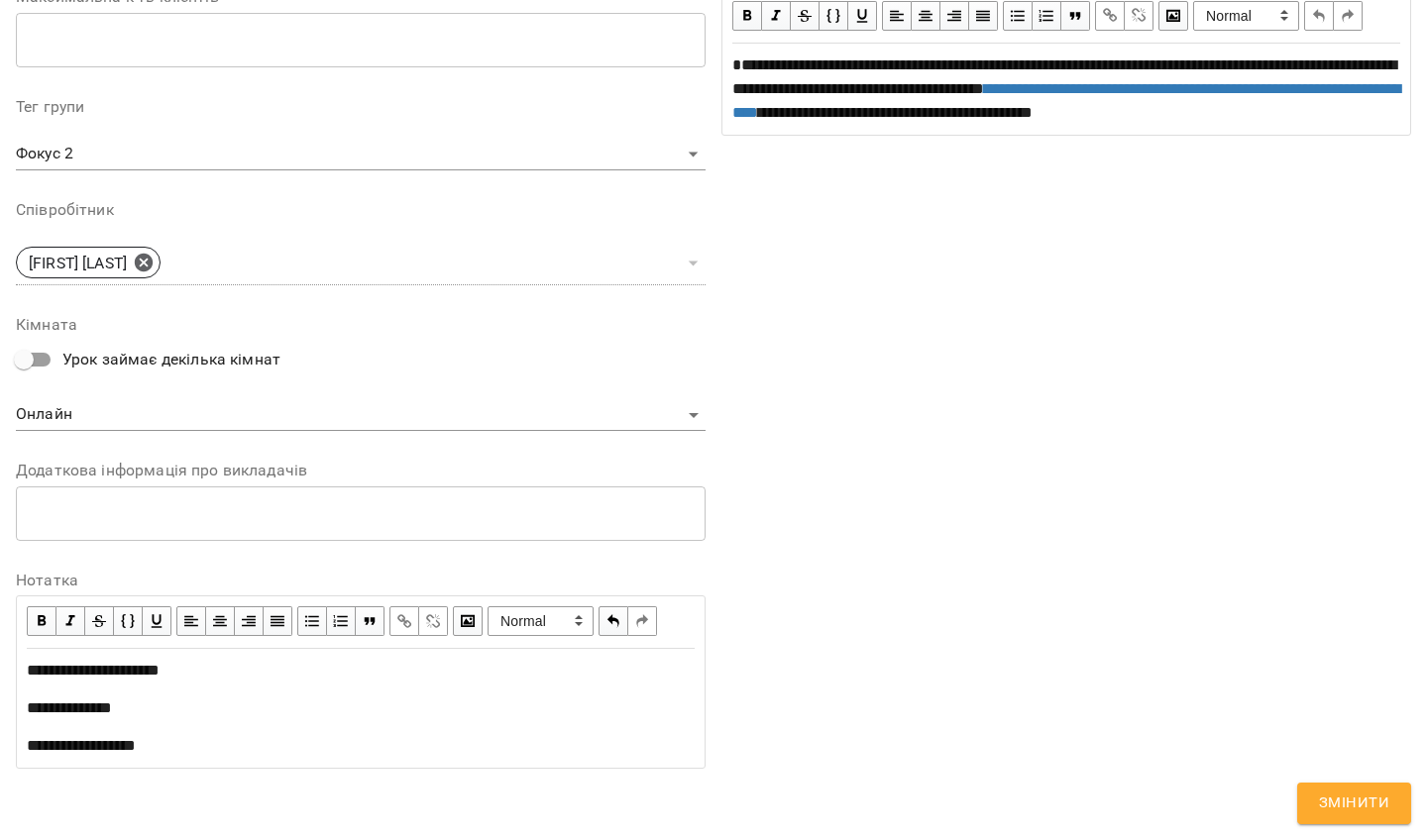 click on "**********" at bounding box center (93, 670) 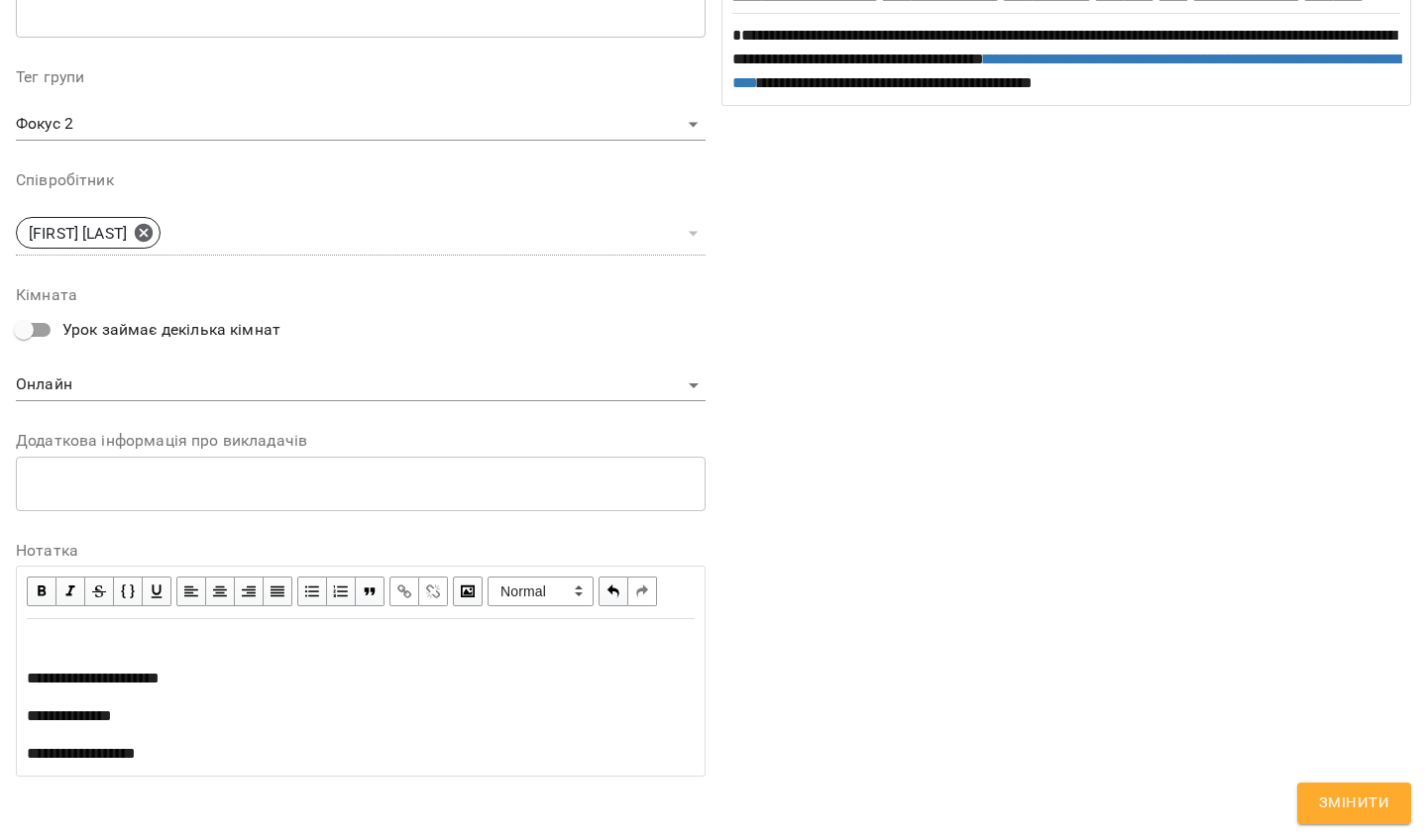click at bounding box center [361, 641] 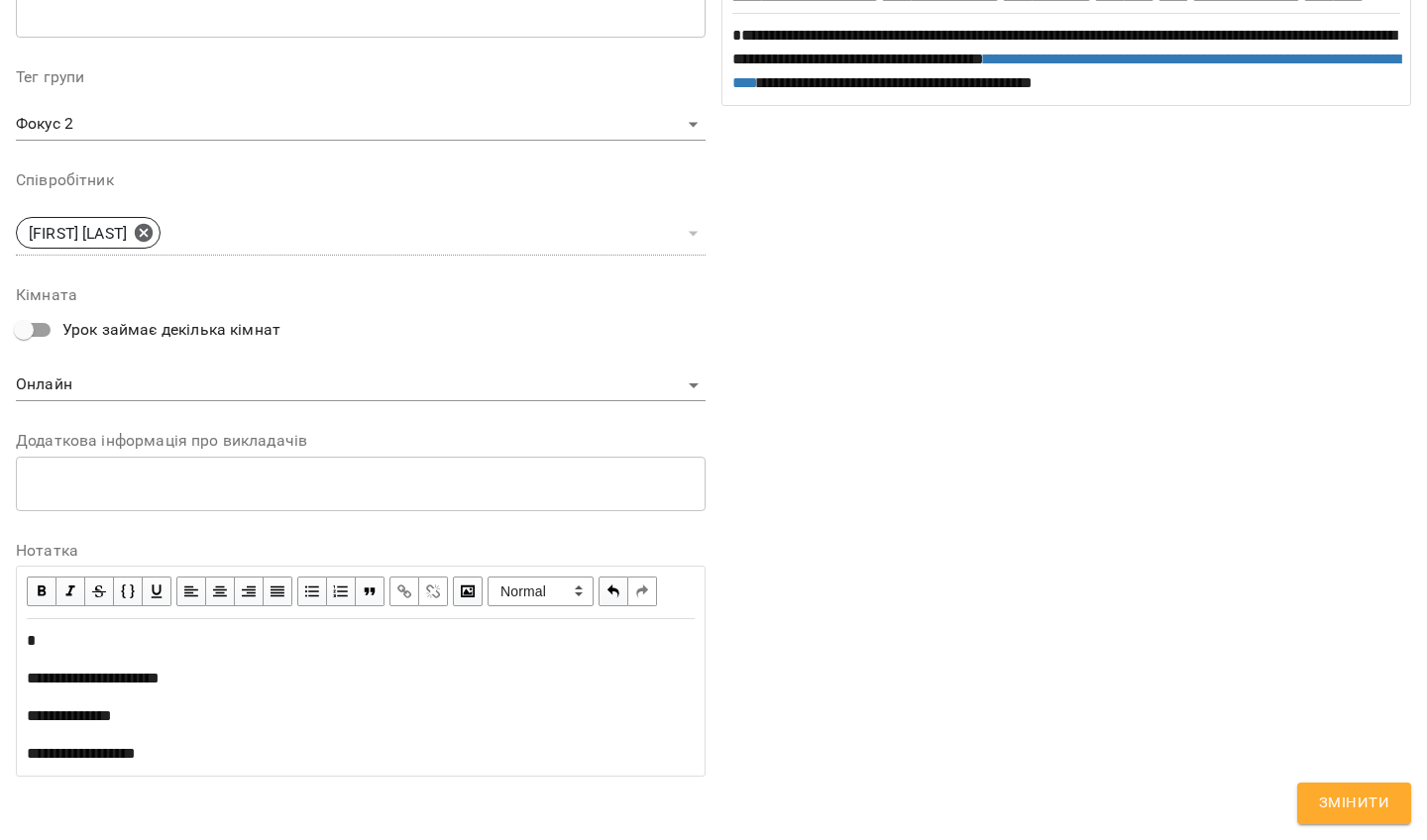 type 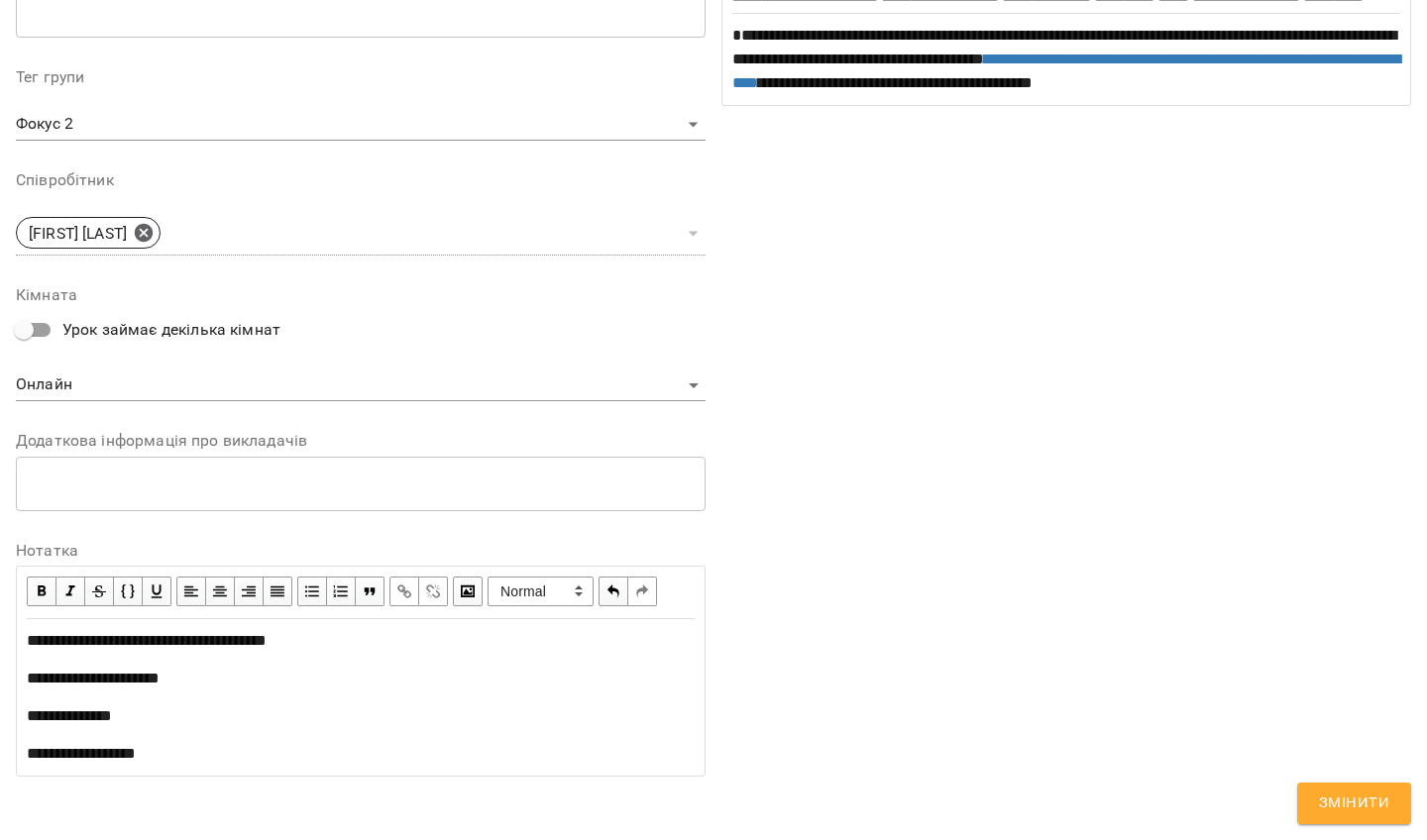 click on "**********" at bounding box center (361, 679) 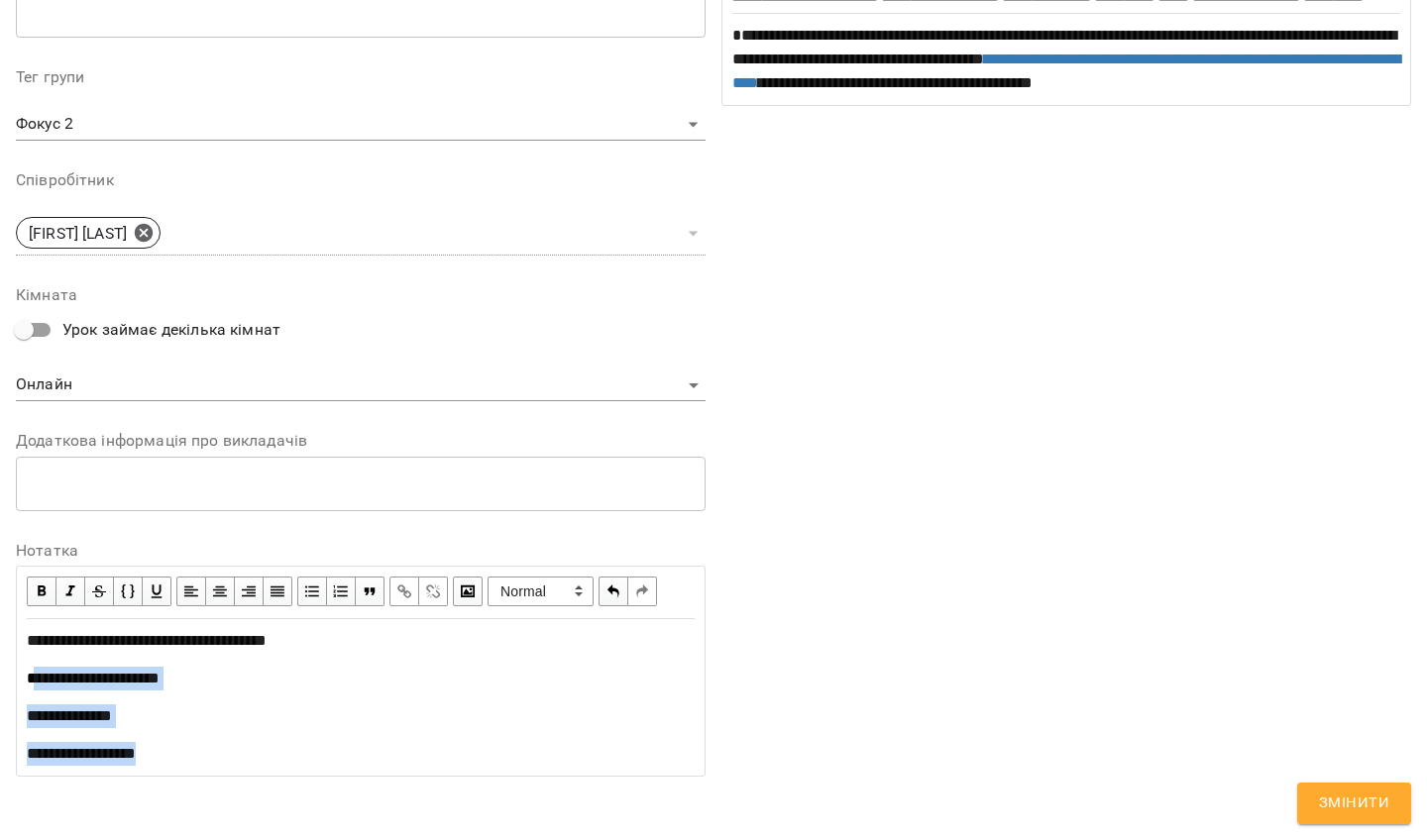 drag, startPoint x: 219, startPoint y: 788, endPoint x: 35, endPoint y: 699, distance: 204.39423 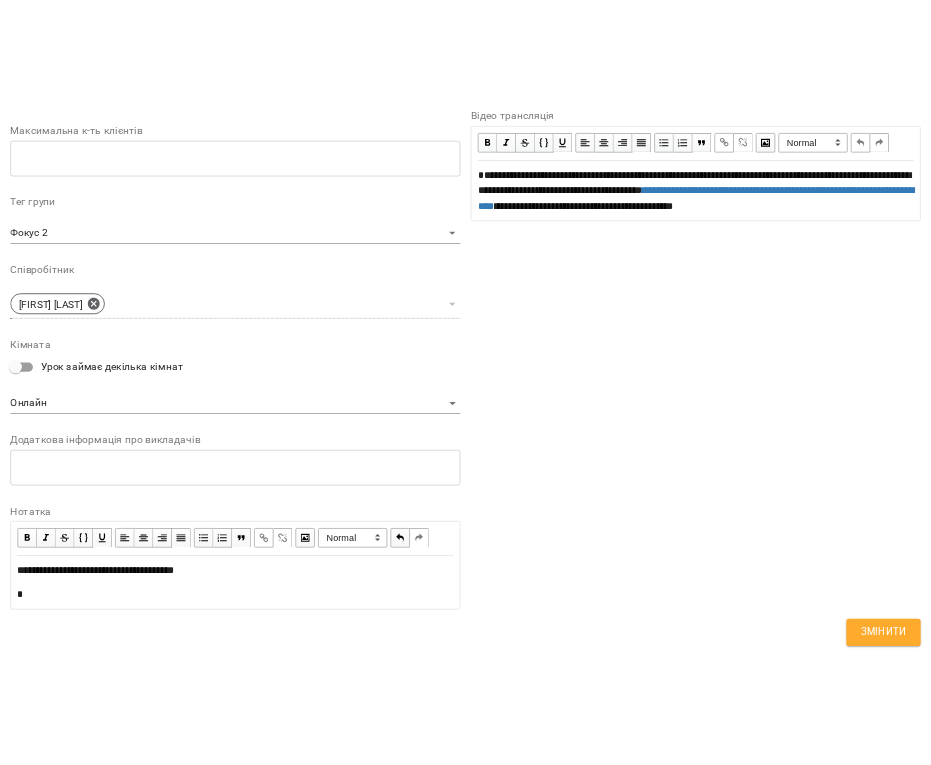 scroll, scrollTop: 633, scrollLeft: 0, axis: vertical 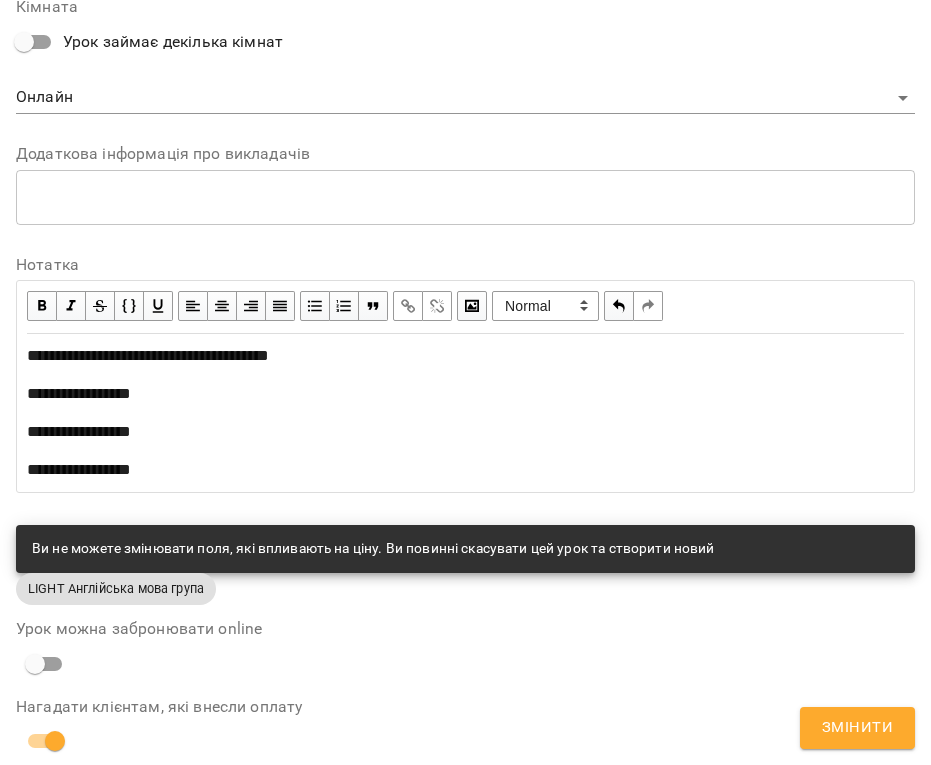 click on "**********" at bounding box center [465, 394] 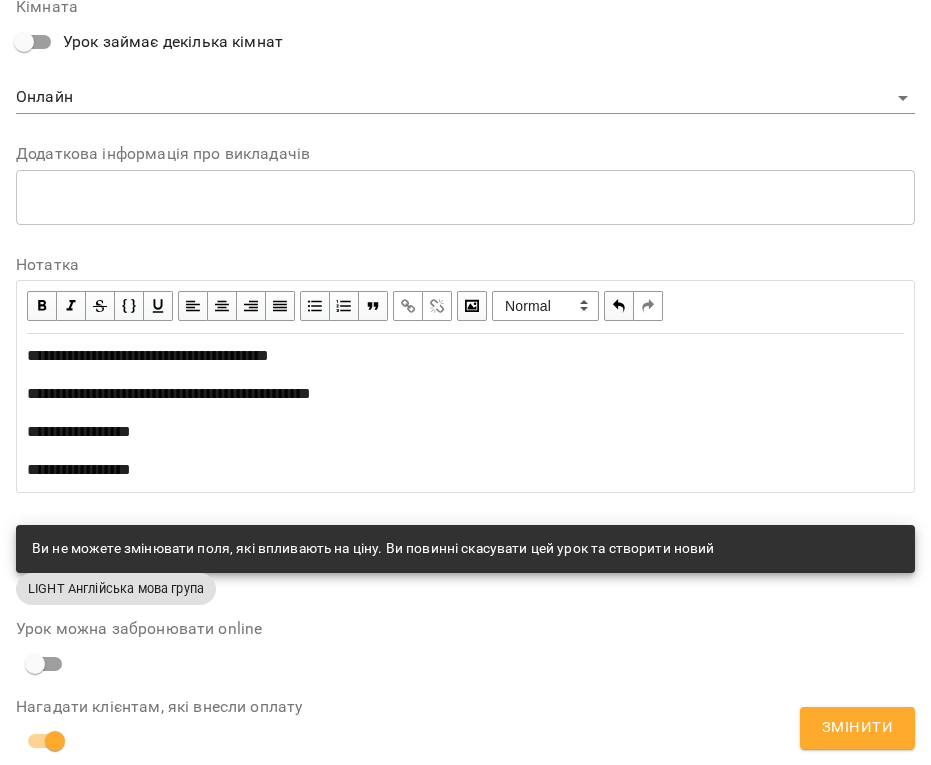 click on "**********" at bounding box center [465, 432] 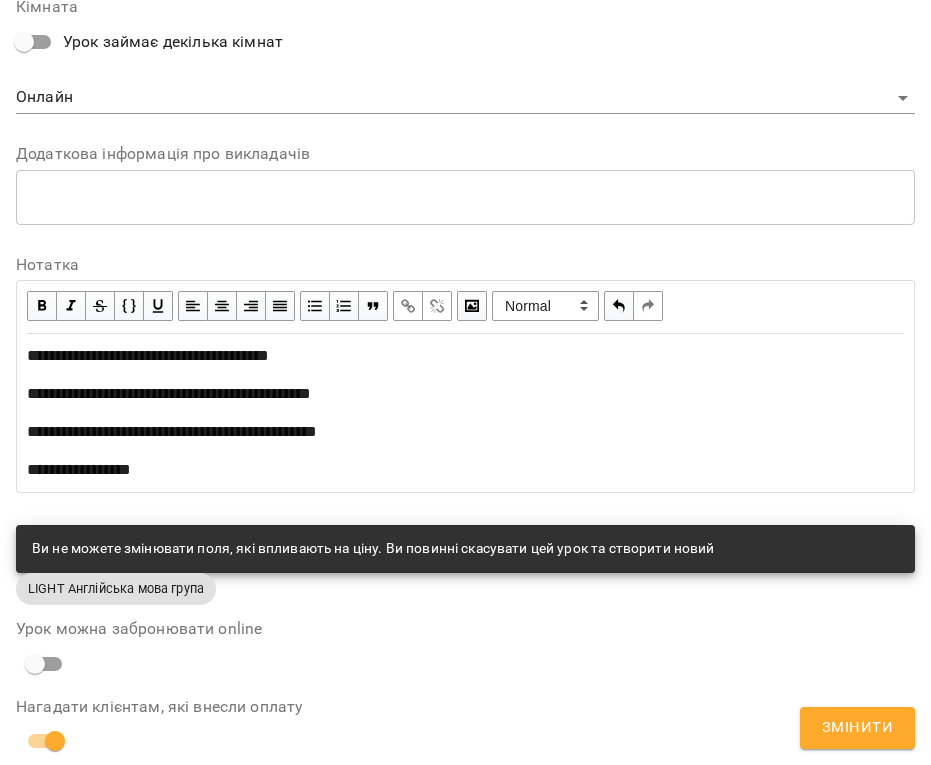 click on "**********" at bounding box center (172, 431) 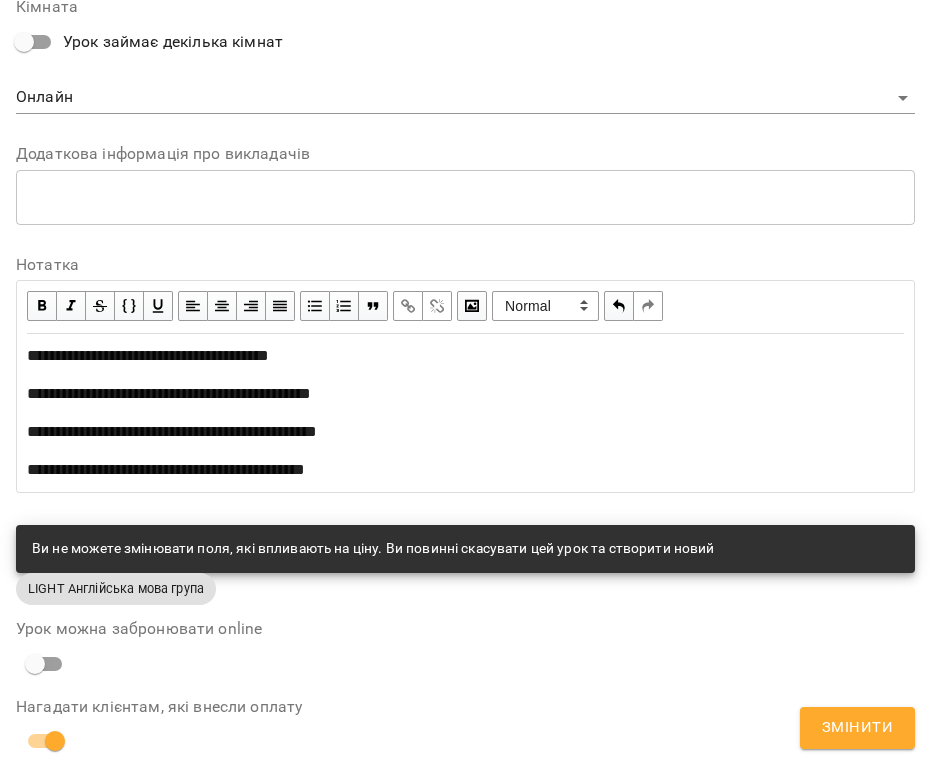 click on "Змінити" at bounding box center [857, 728] 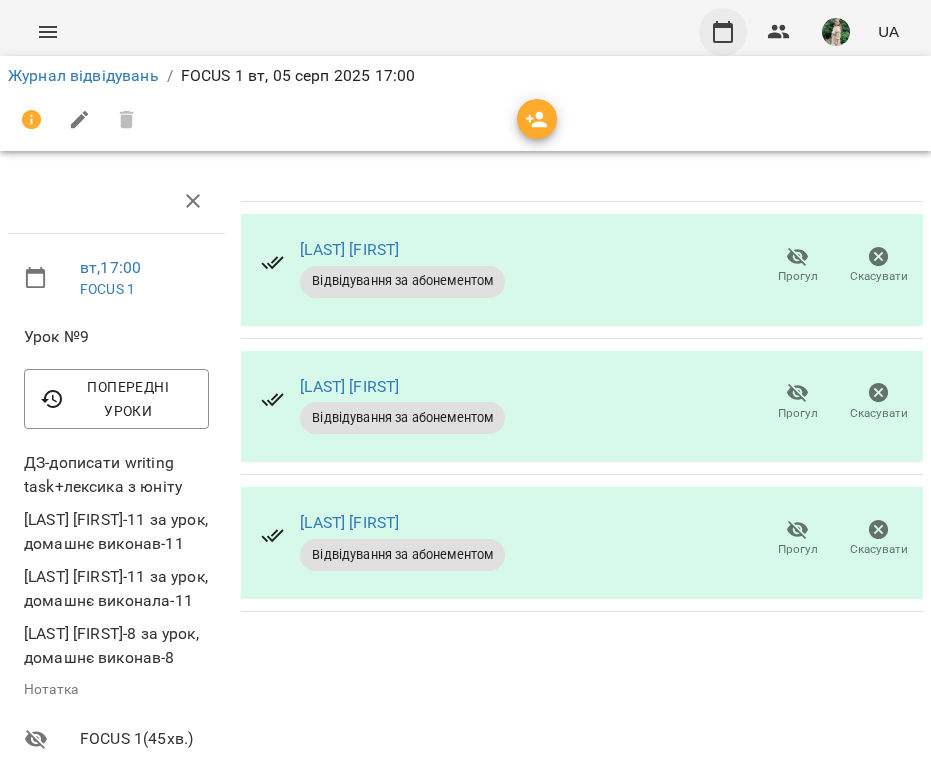 click at bounding box center (723, 32) 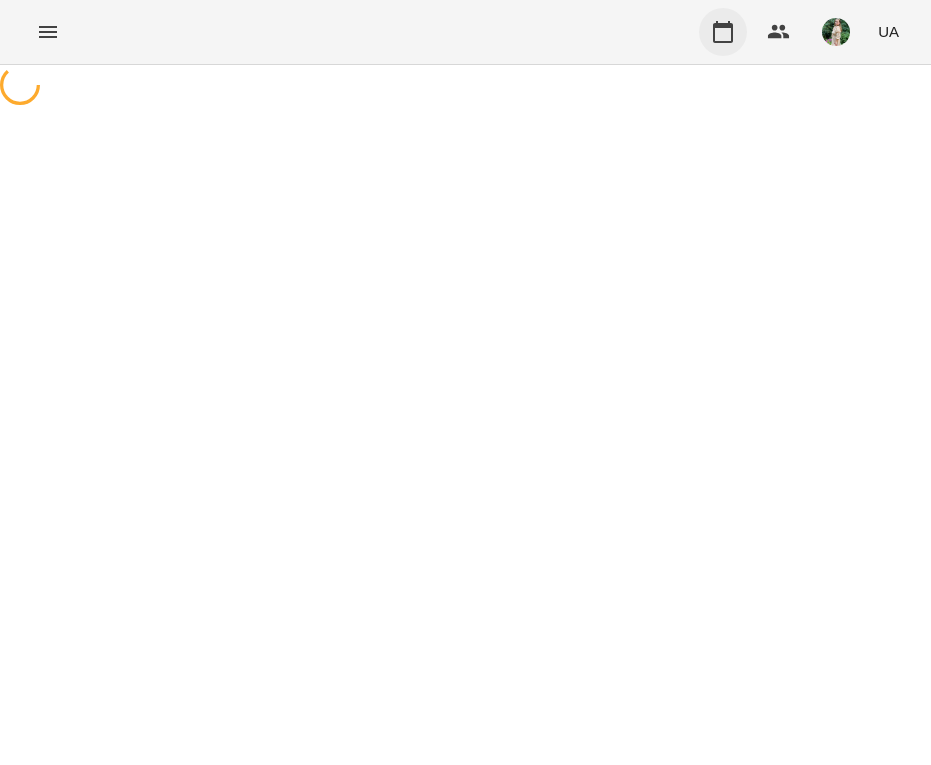 scroll, scrollTop: 0, scrollLeft: 0, axis: both 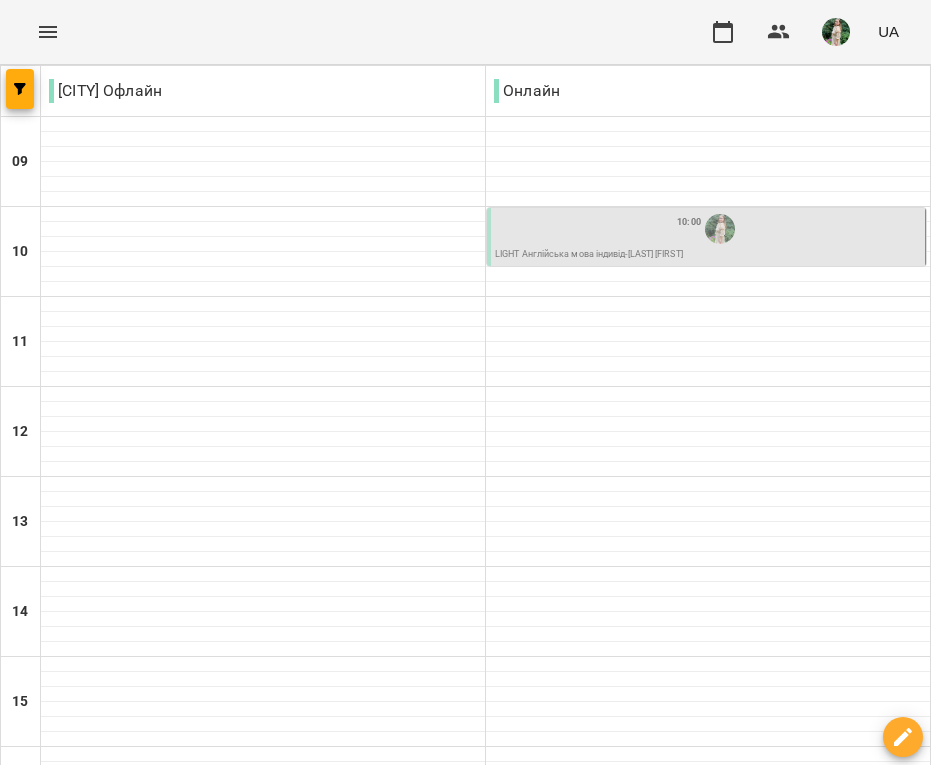 click on "18:00" at bounding box center (708, 949) 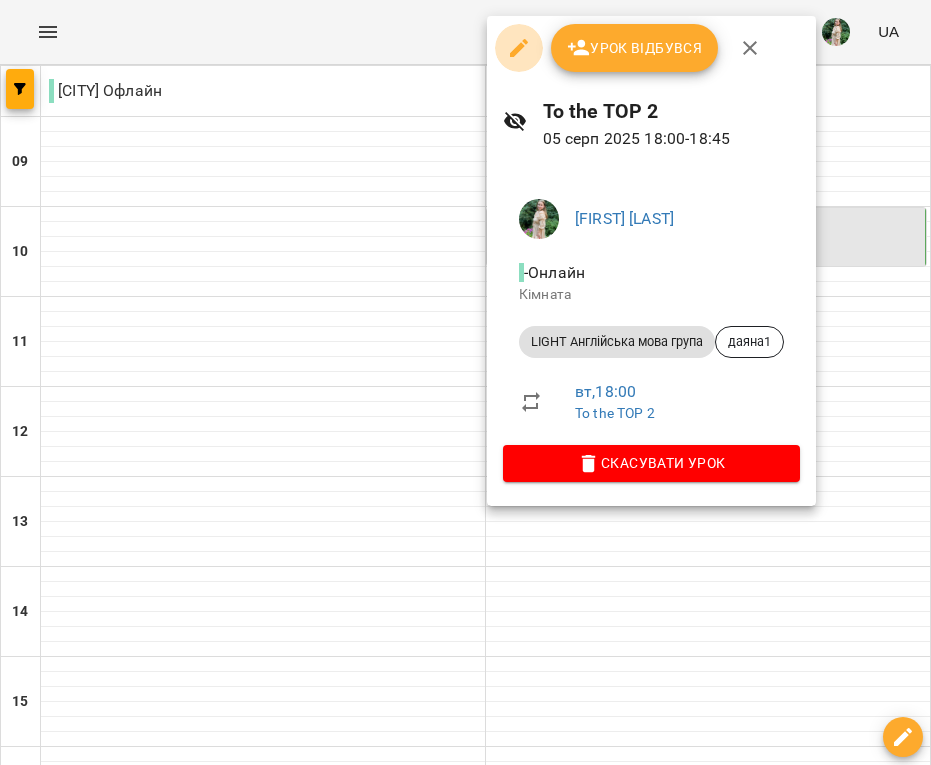 click 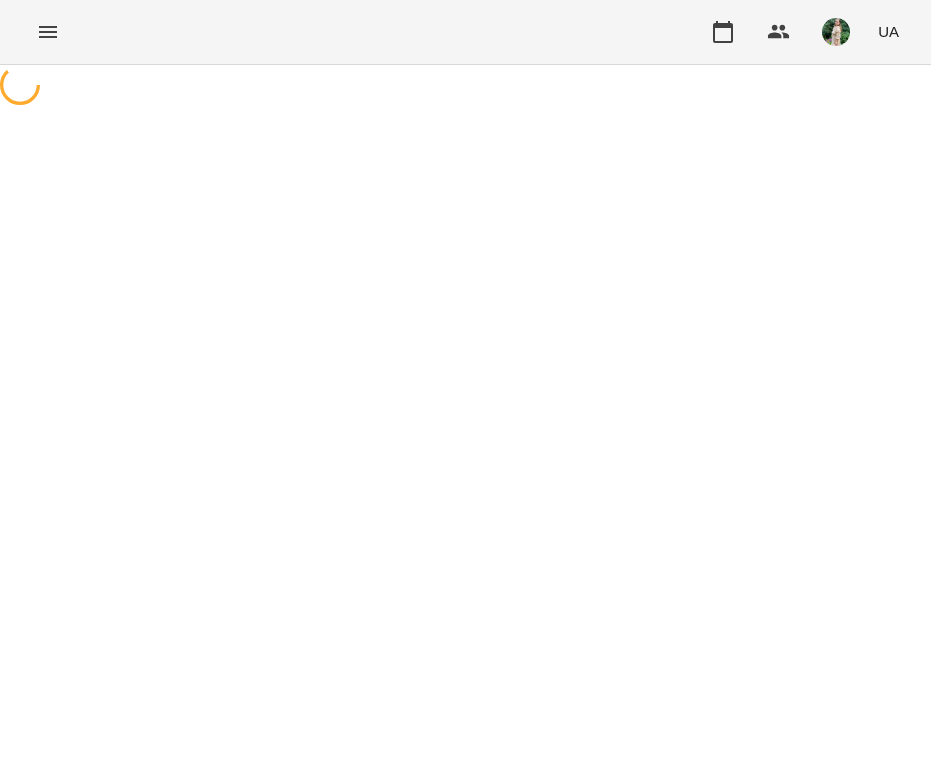 select on "**********" 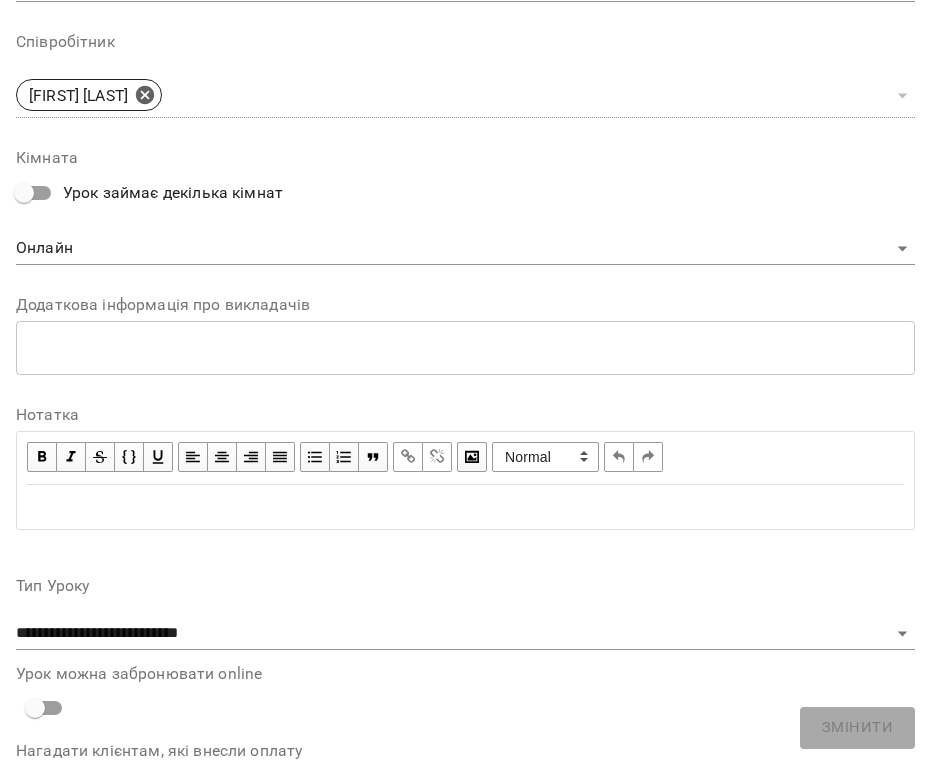 scroll, scrollTop: 707, scrollLeft: 0, axis: vertical 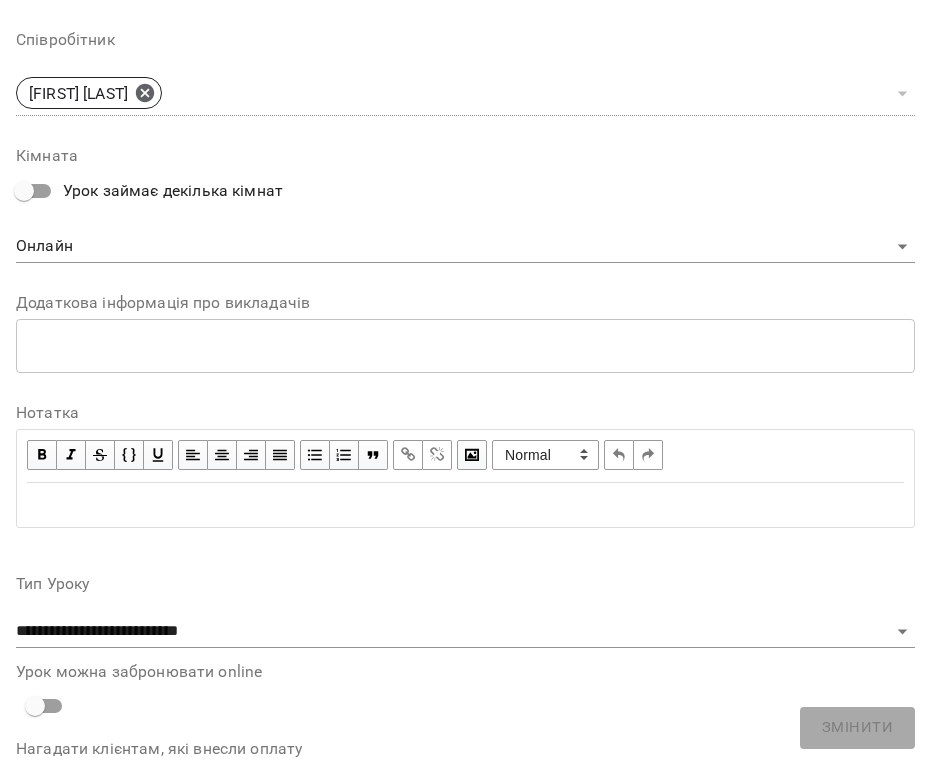 click at bounding box center [465, 505] 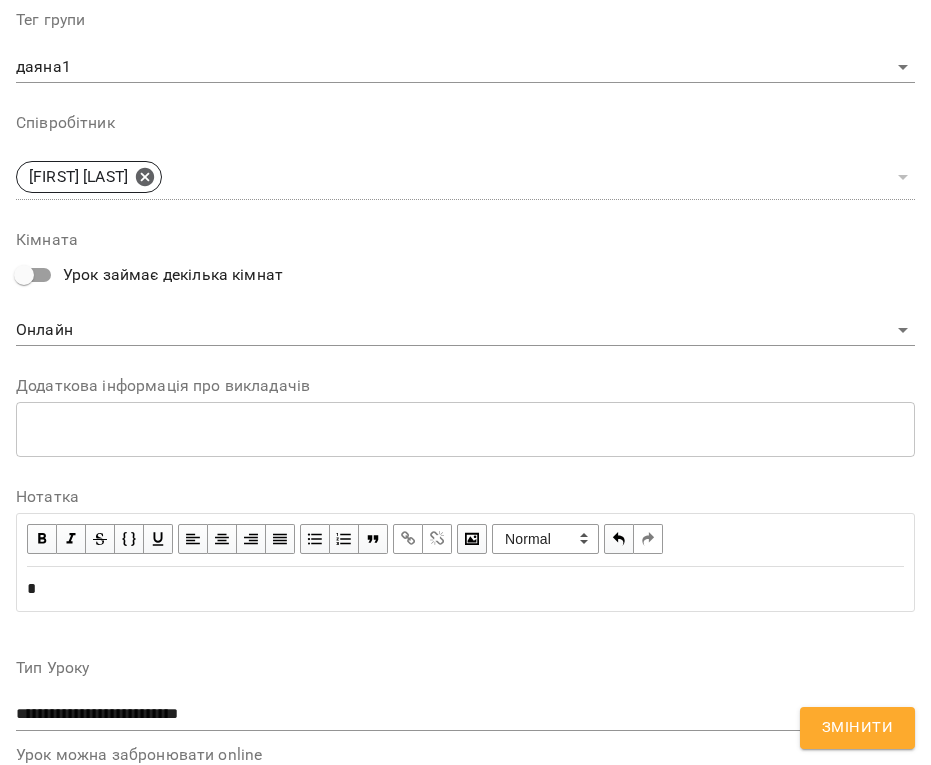 type 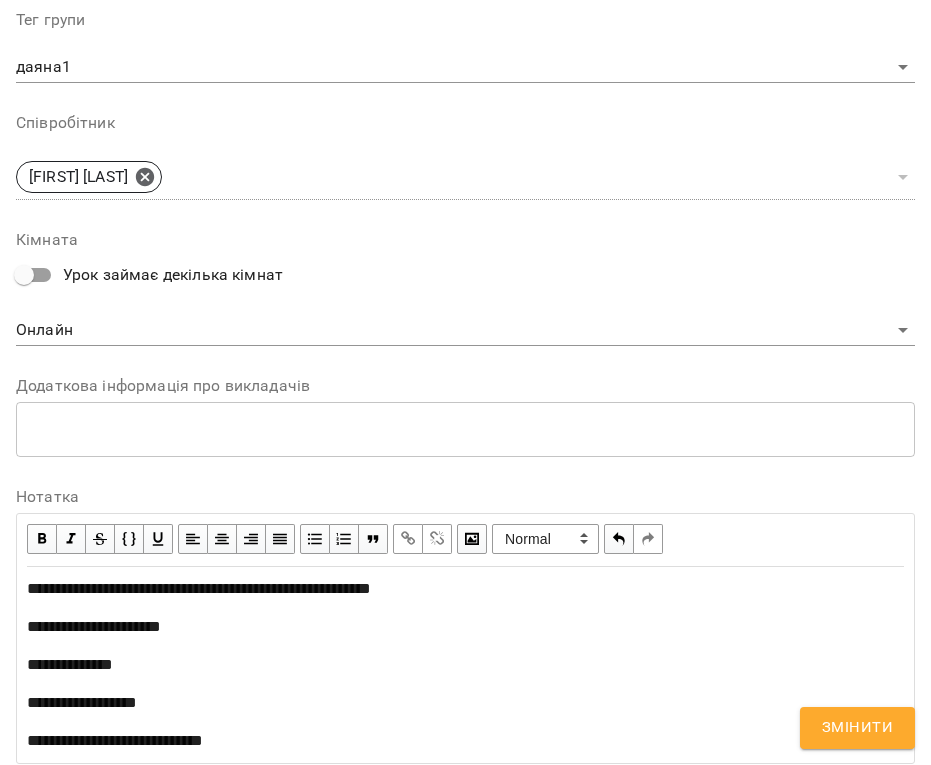 click on "**********" at bounding box center (465, 703) 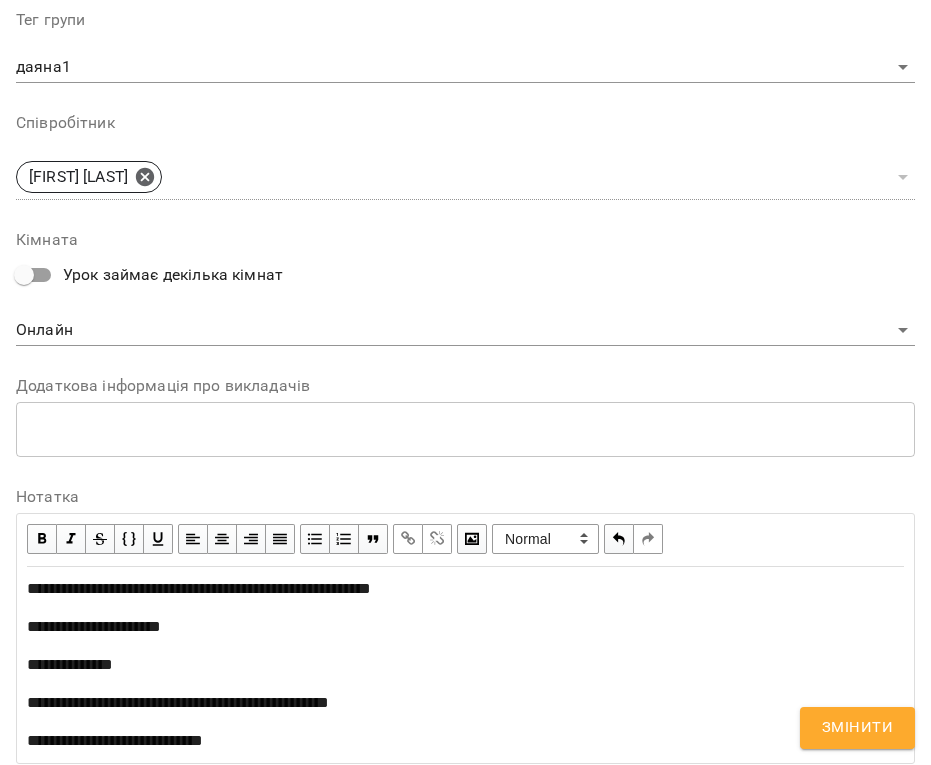 click on "**********" at bounding box center [465, 665] 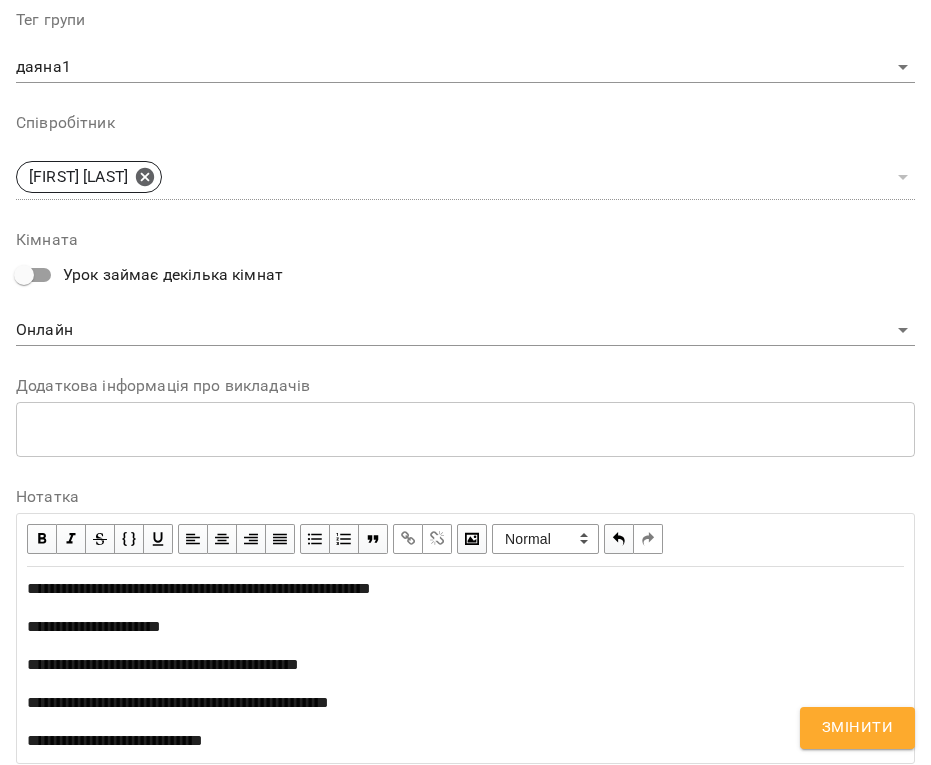 click on "**********" at bounding box center [465, 627] 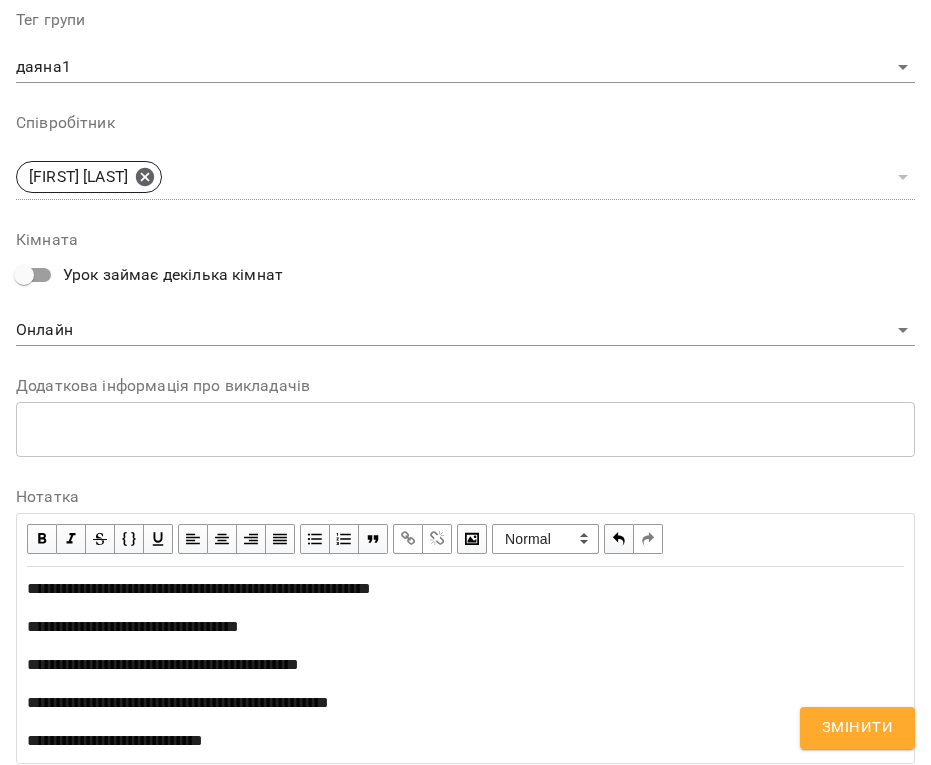 click on "Змінити" at bounding box center (857, 728) 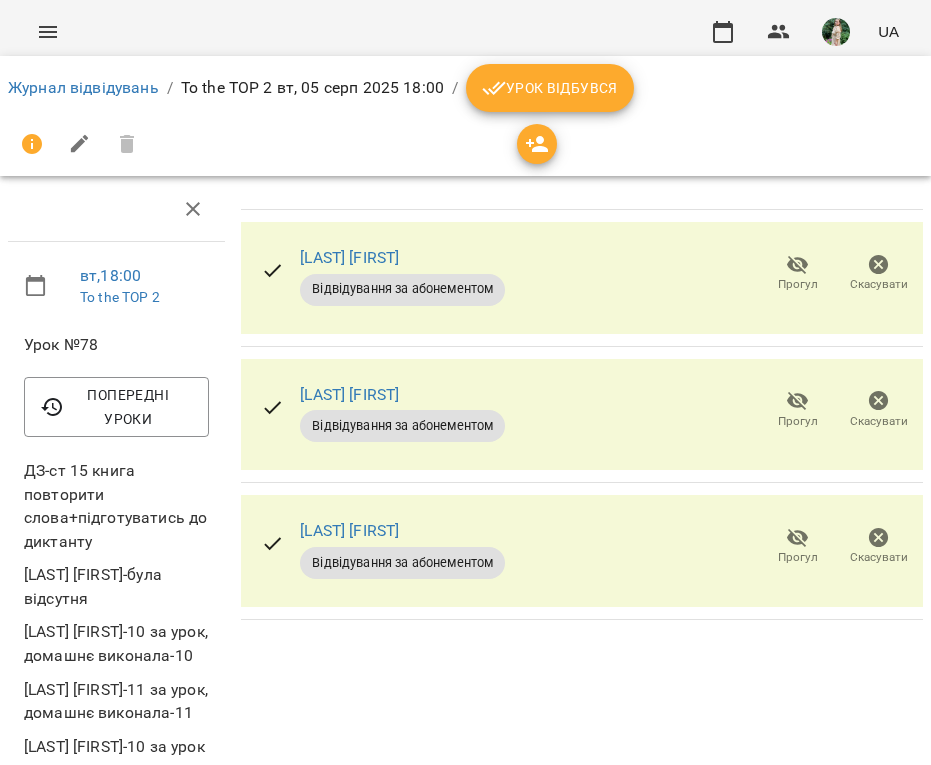 click on "Урок відбувся" at bounding box center [550, 88] 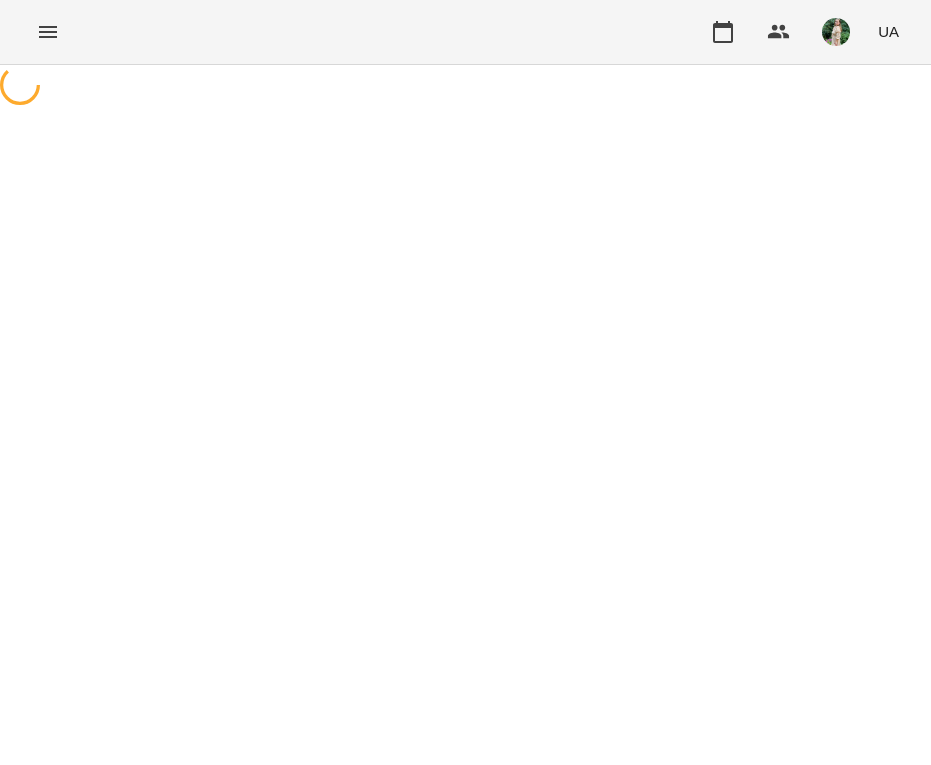 scroll, scrollTop: 0, scrollLeft: 0, axis: both 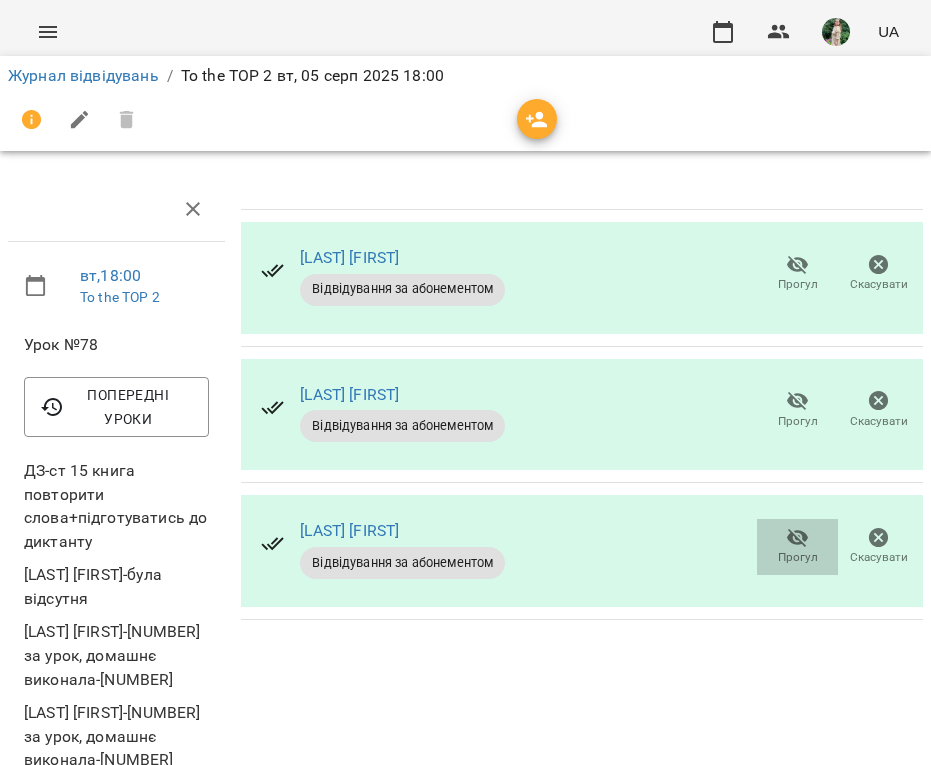 click 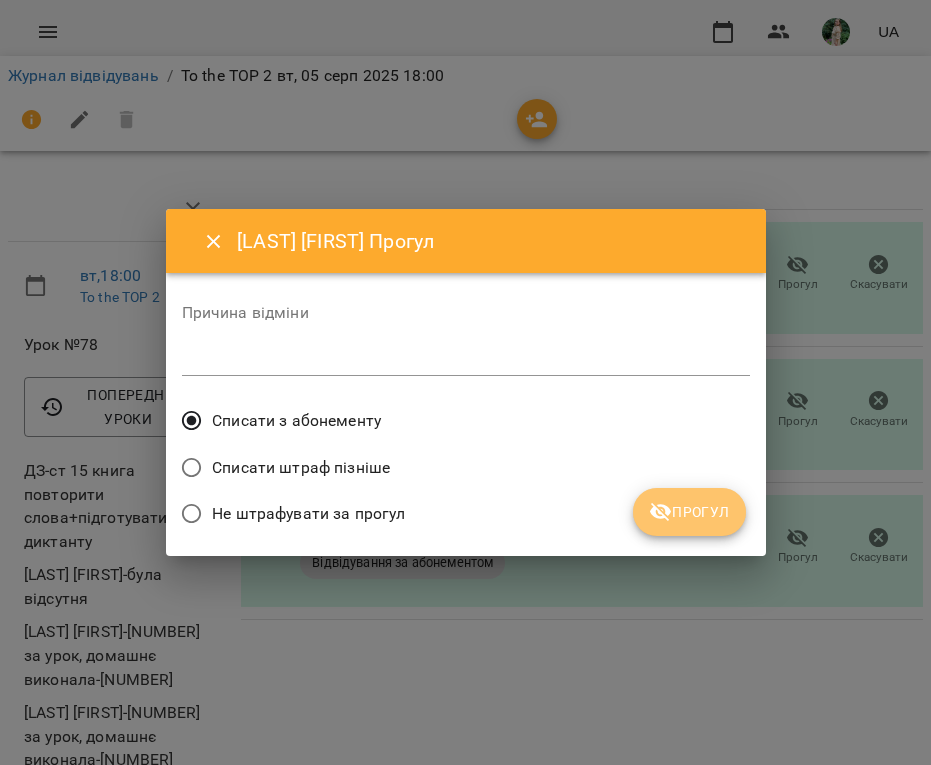 click 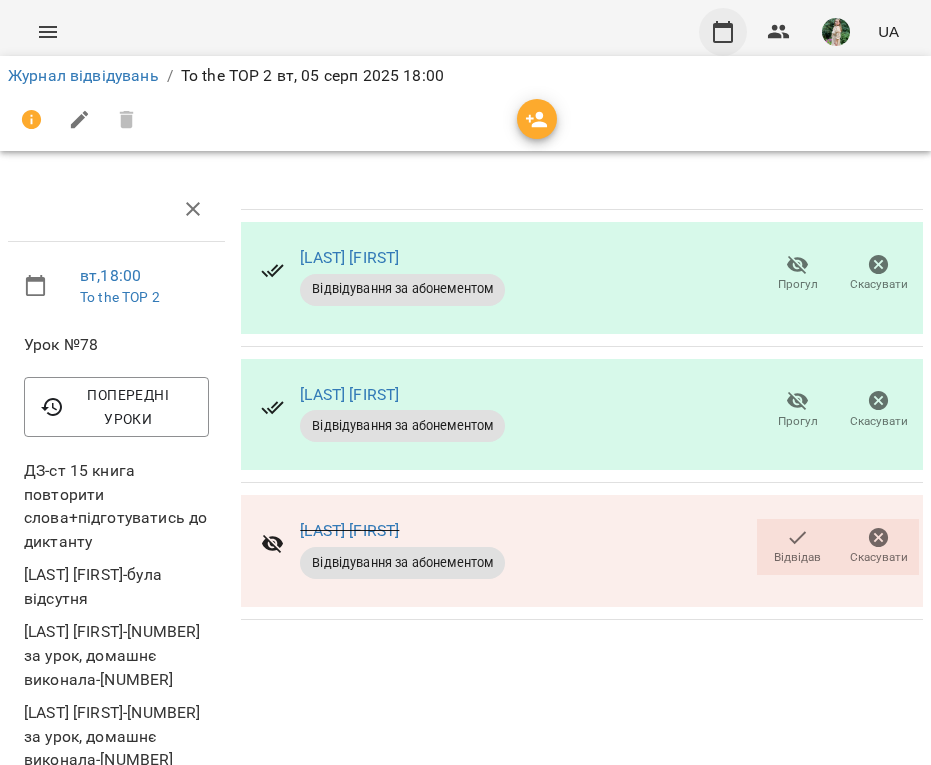 click 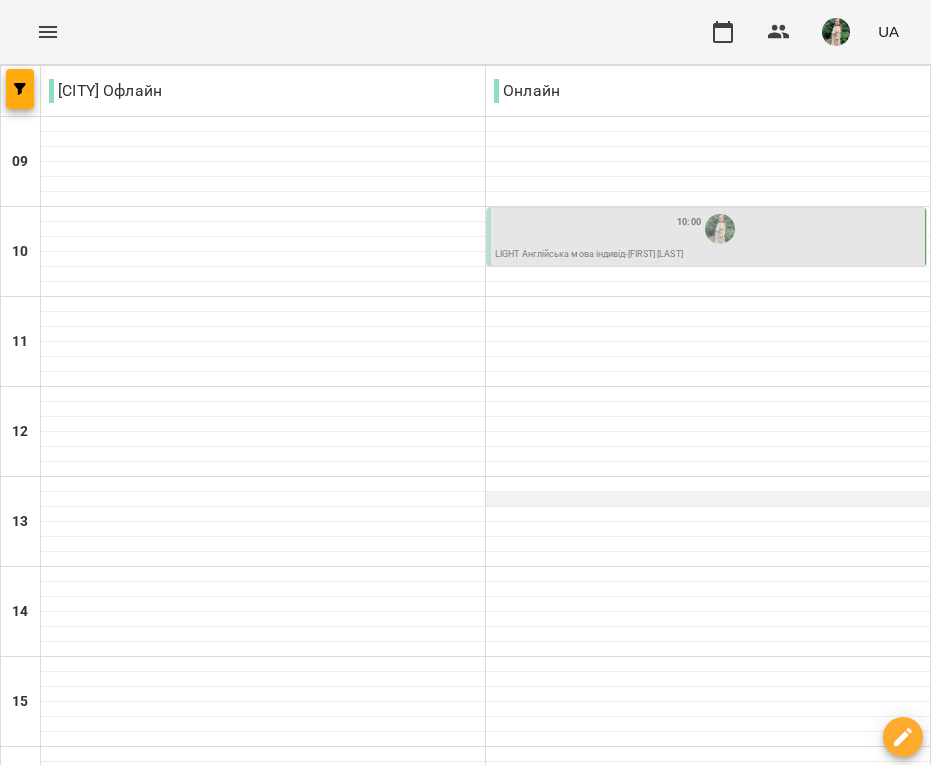 scroll, scrollTop: 543, scrollLeft: 0, axis: vertical 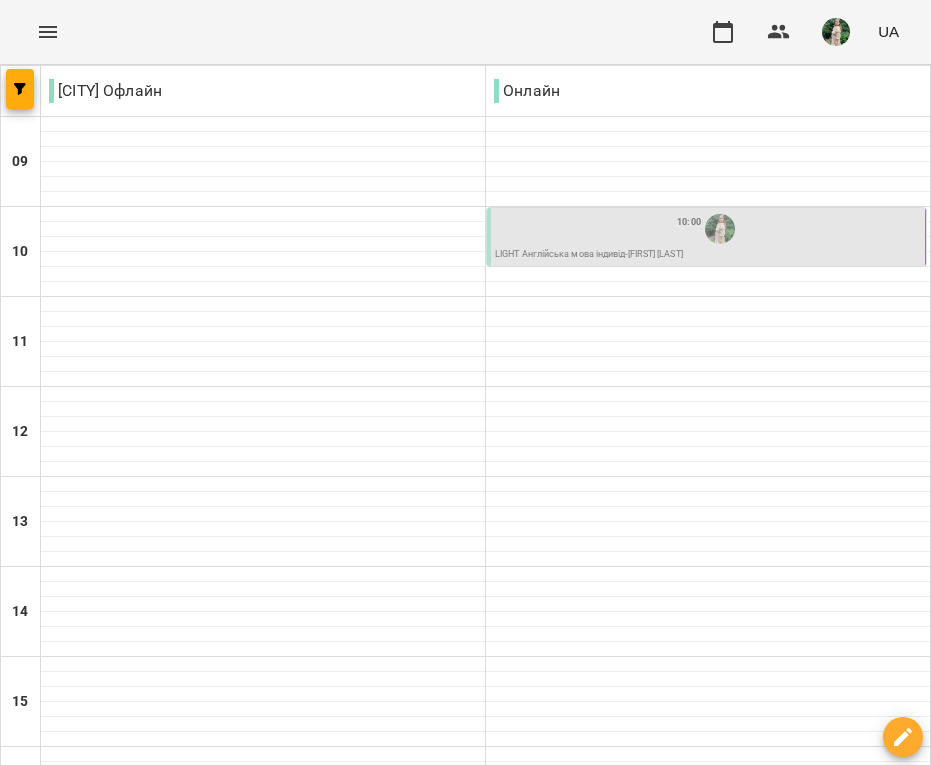 click on "Ligft інд. - Колянко Василина" at bounding box center (708, 1065) 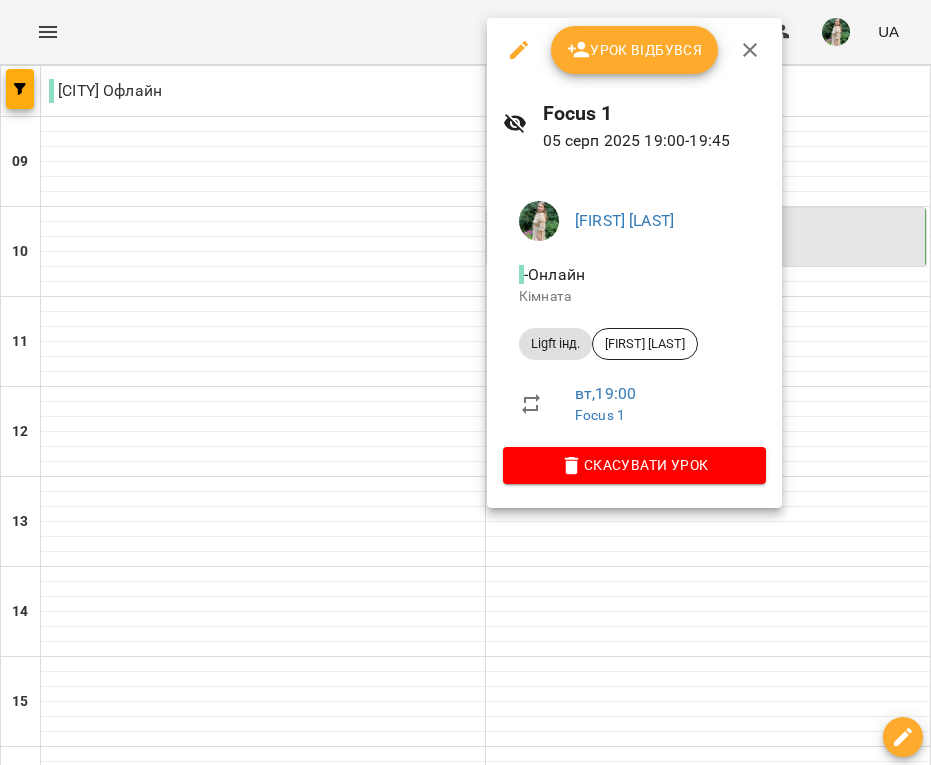 click 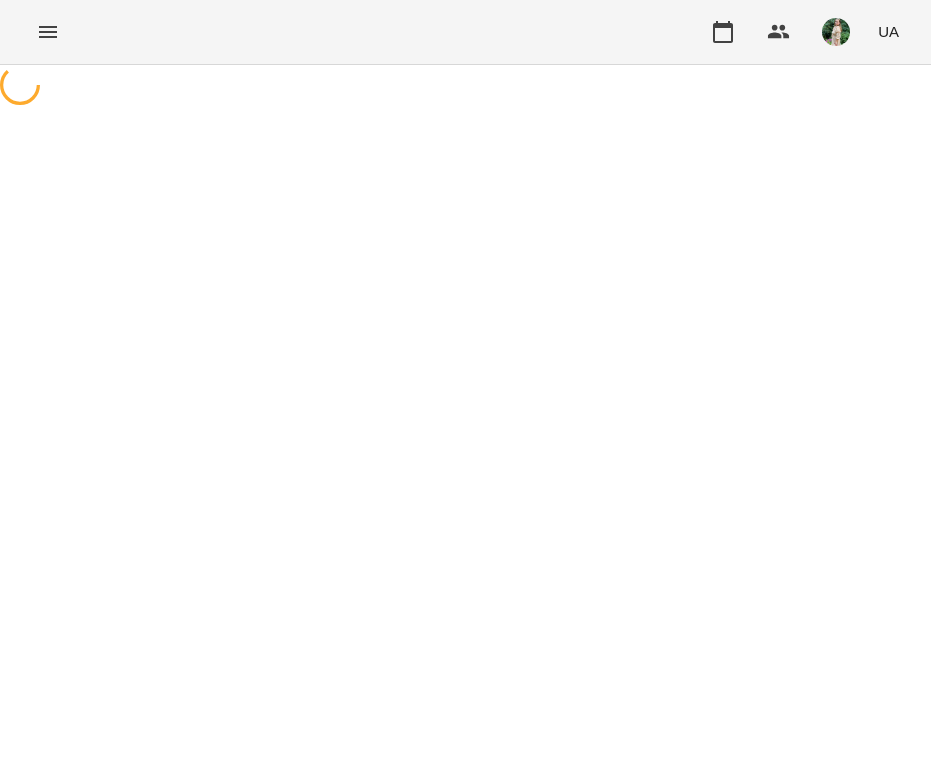 select on "**********" 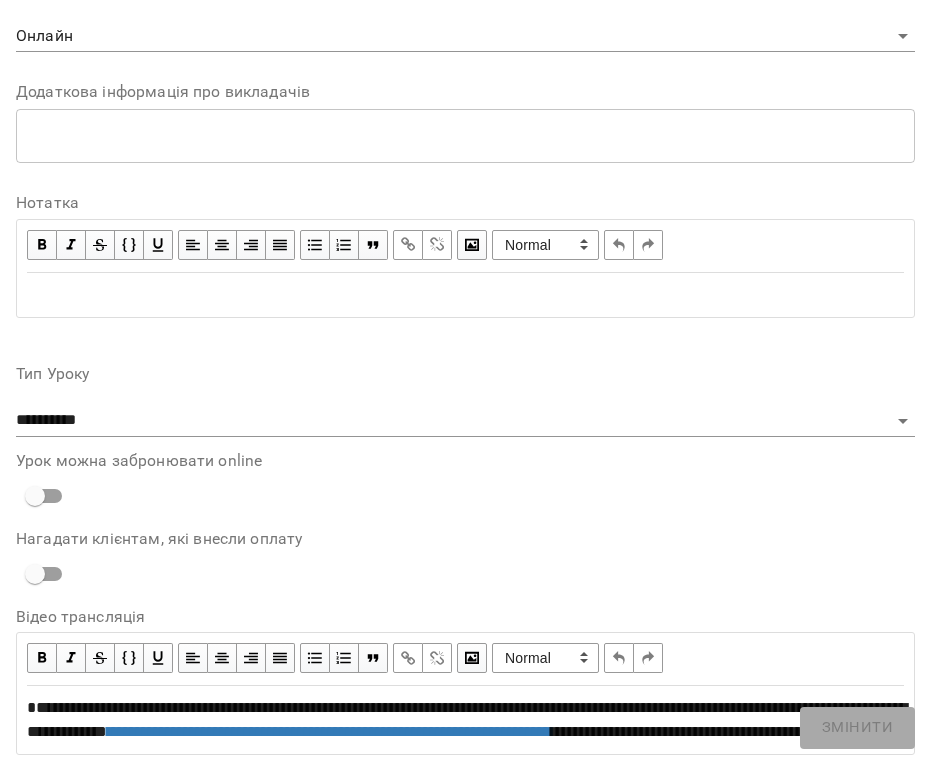scroll, scrollTop: 797, scrollLeft: 0, axis: vertical 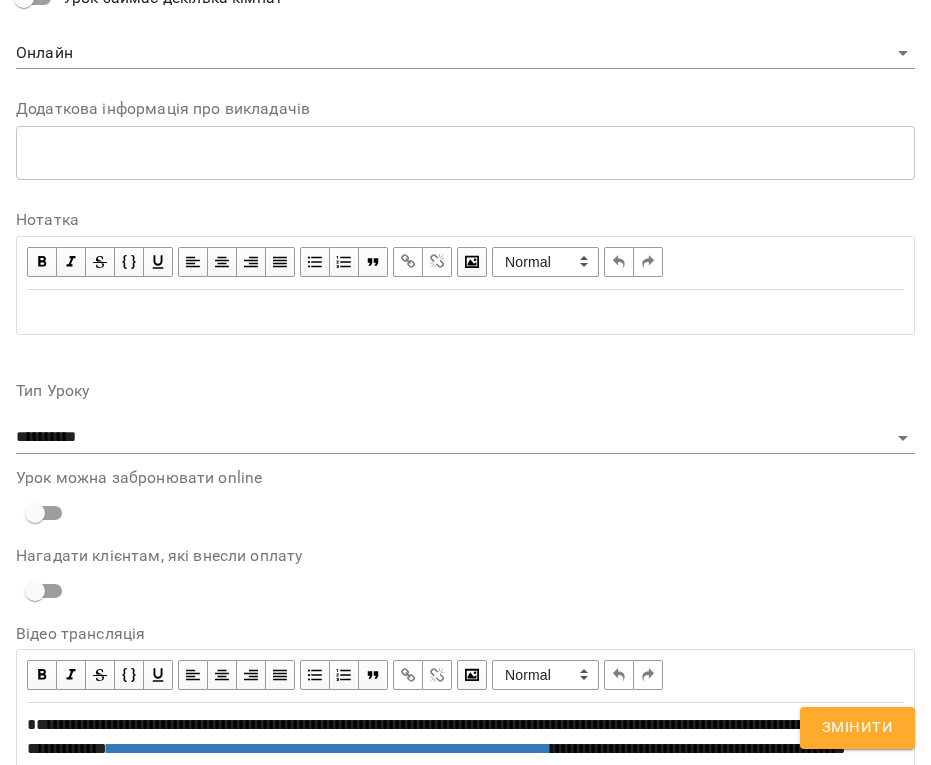 click at bounding box center [465, 312] 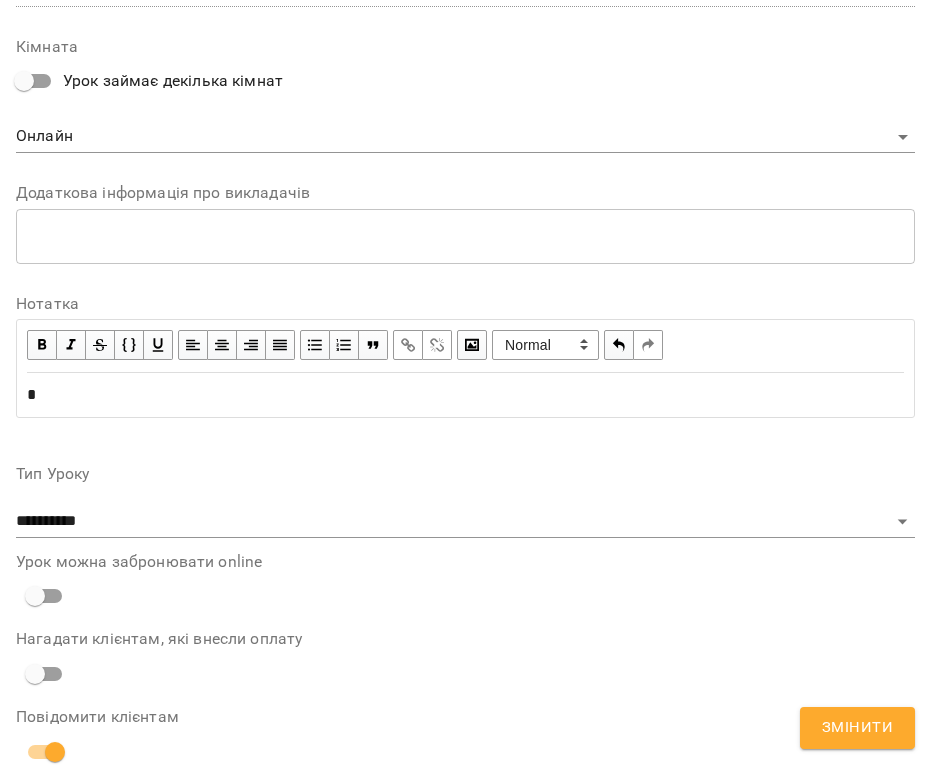 type 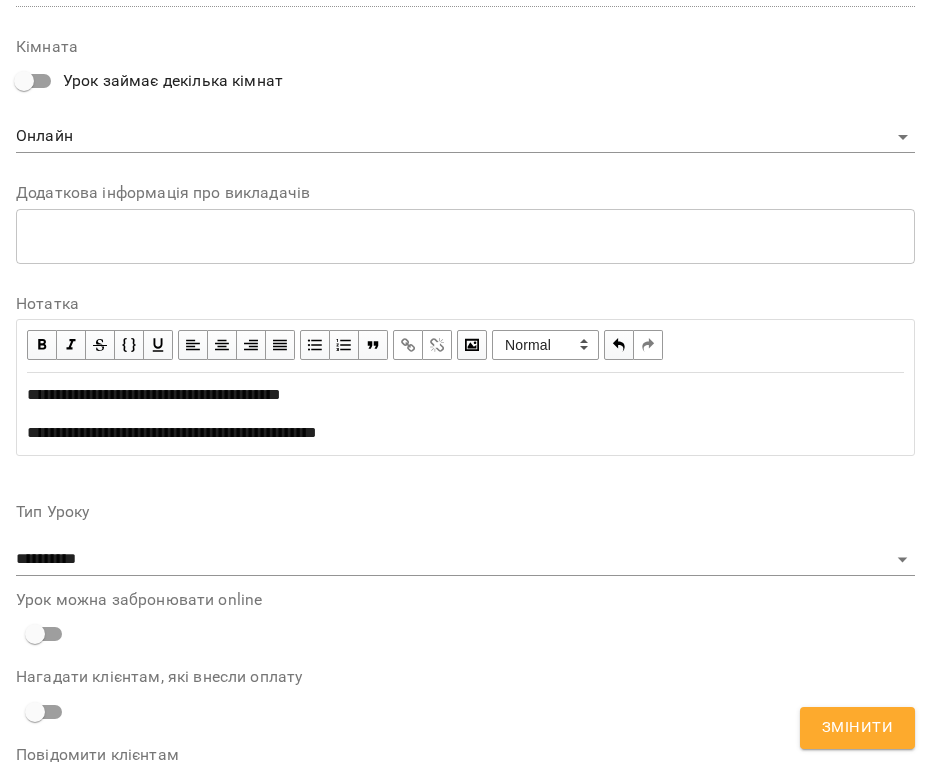 click on "Змінити" at bounding box center (857, 728) 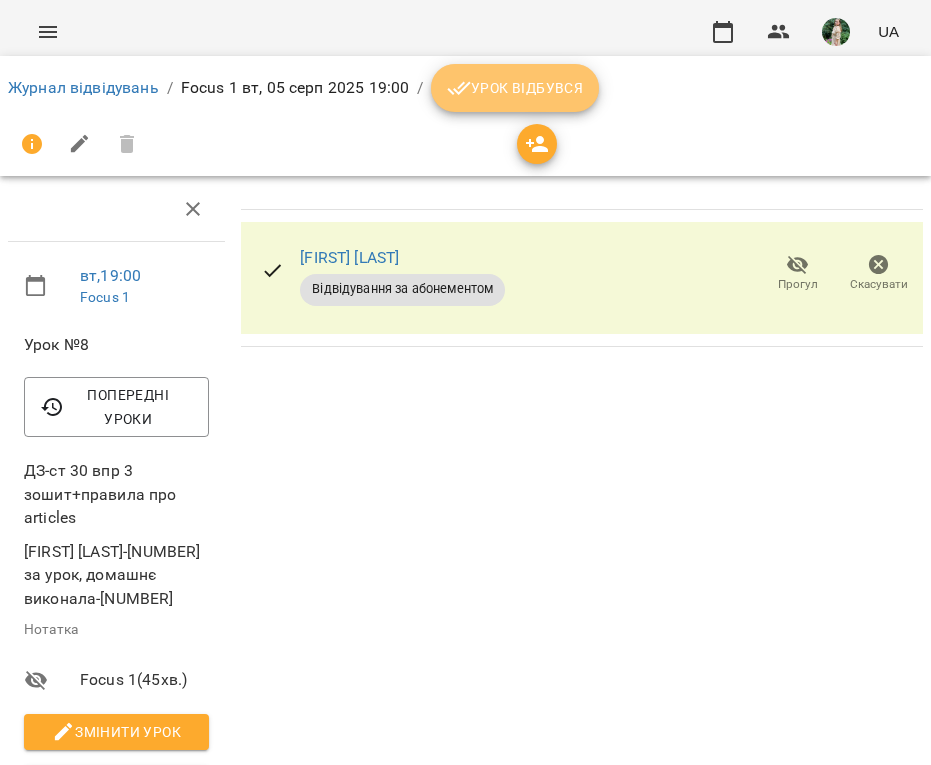 click on "Урок відбувся" at bounding box center (515, 88) 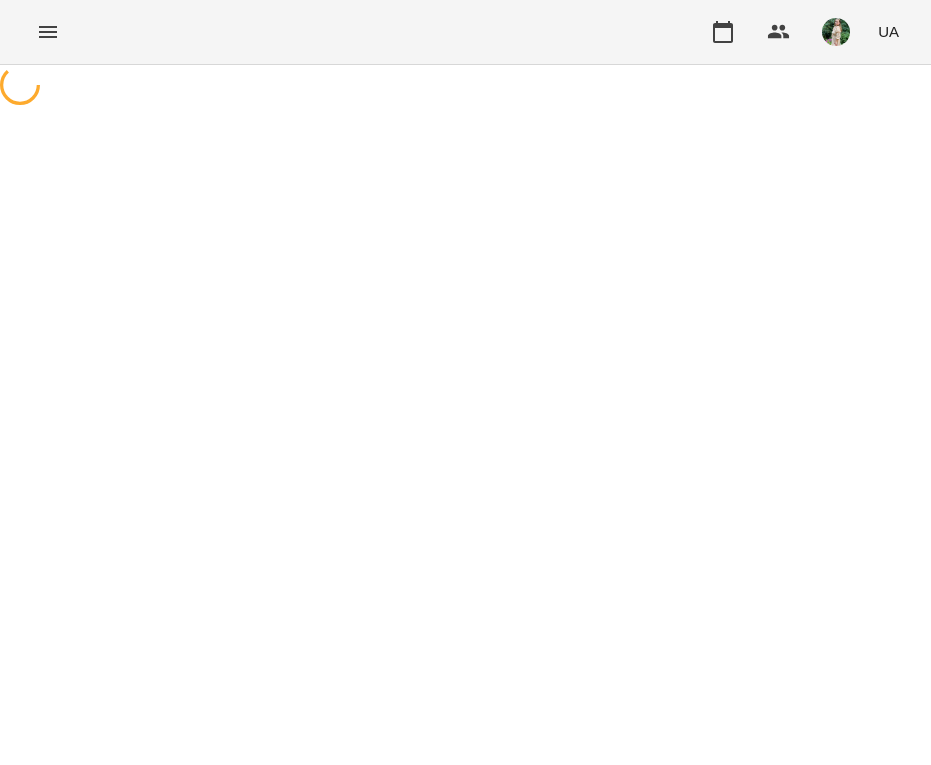 scroll, scrollTop: 0, scrollLeft: 0, axis: both 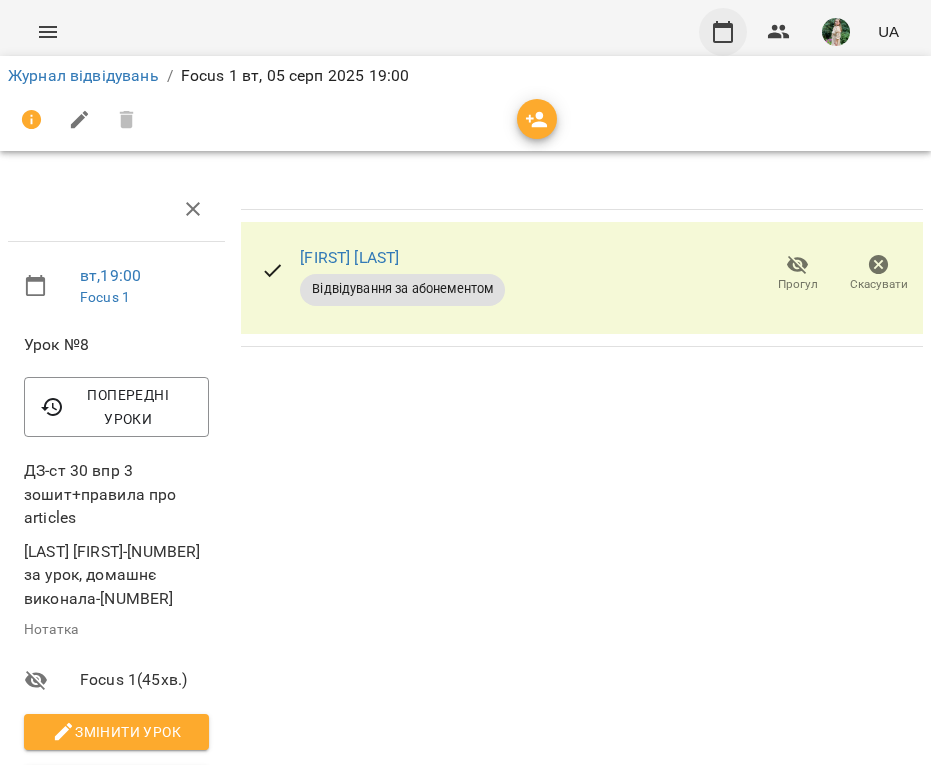 click 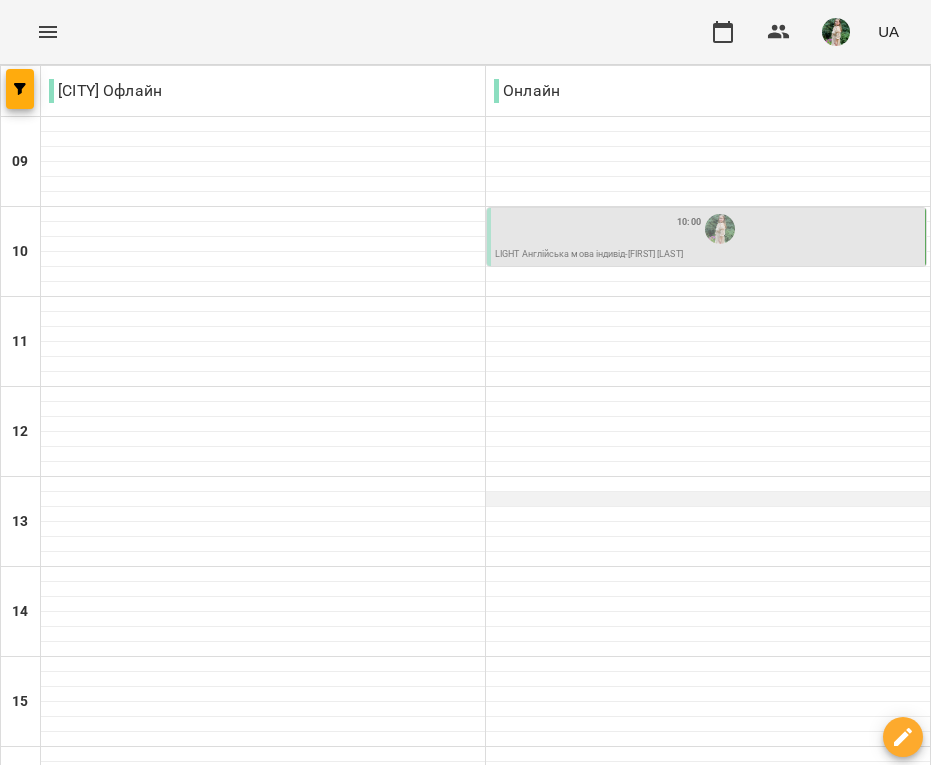 scroll, scrollTop: 543, scrollLeft: 0, axis: vertical 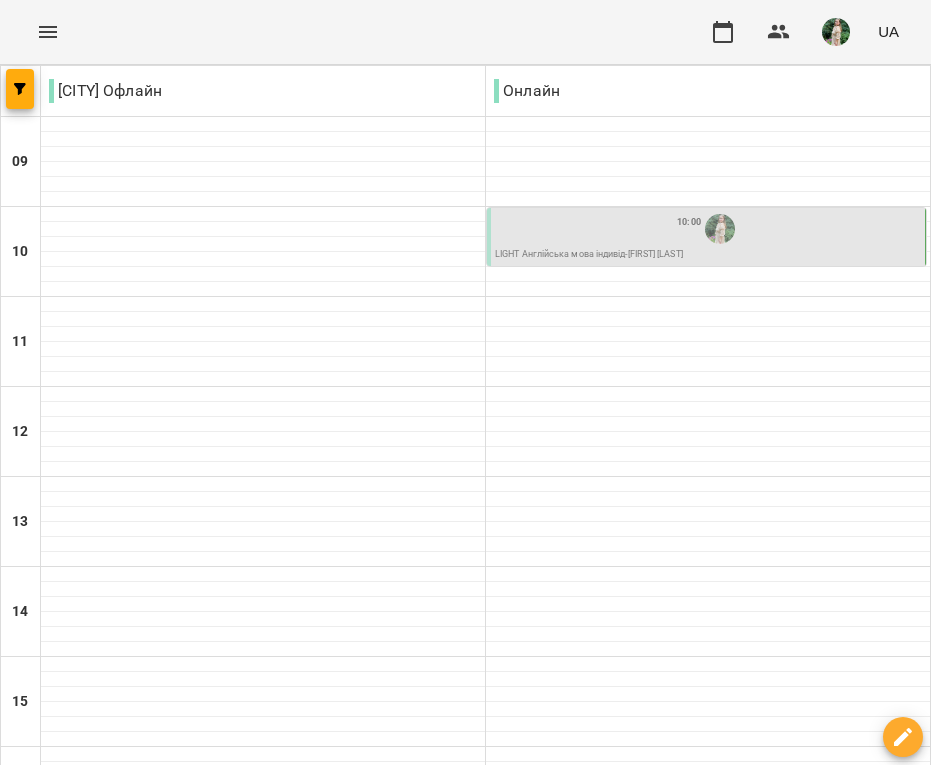 click on "ср 06" at bounding box center [503, 1219] 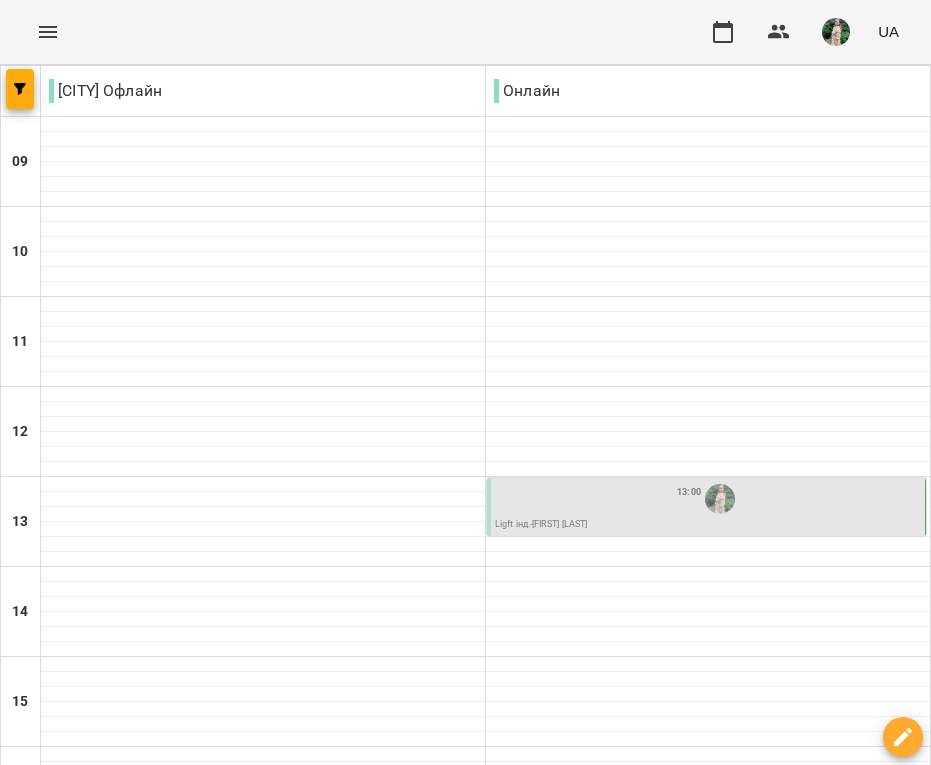 scroll, scrollTop: 543, scrollLeft: 0, axis: vertical 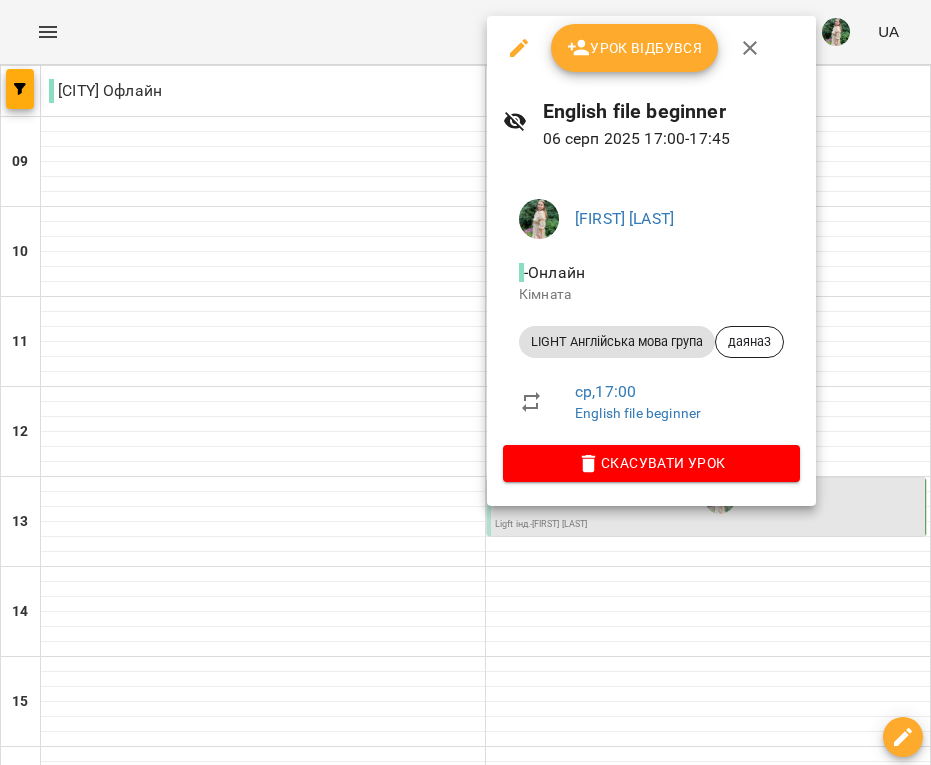 click 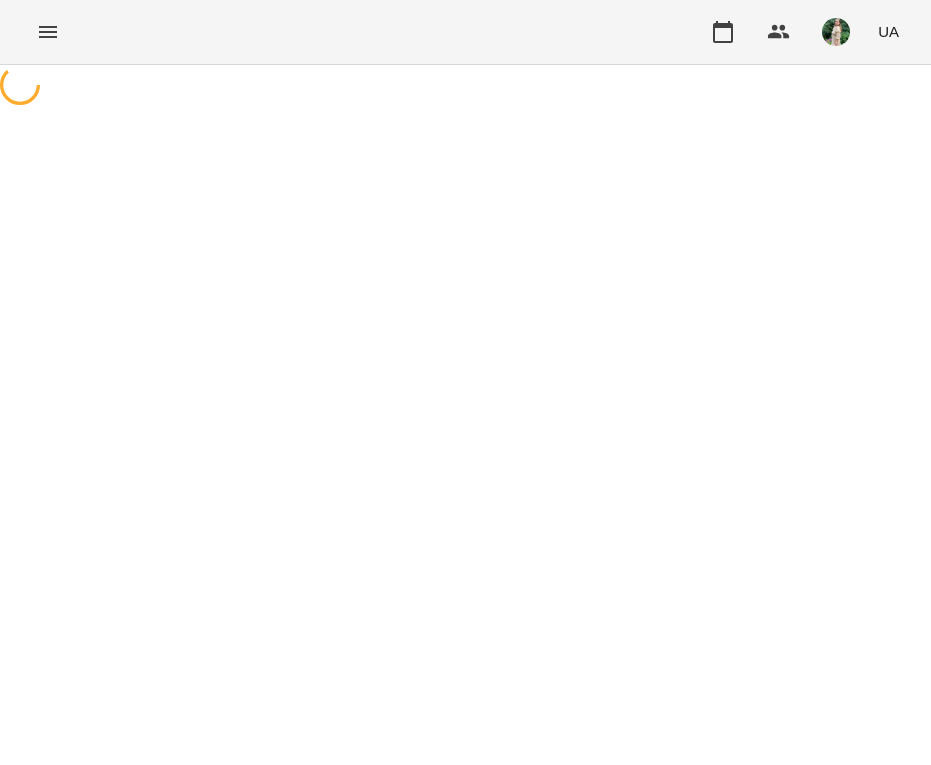 select on "**********" 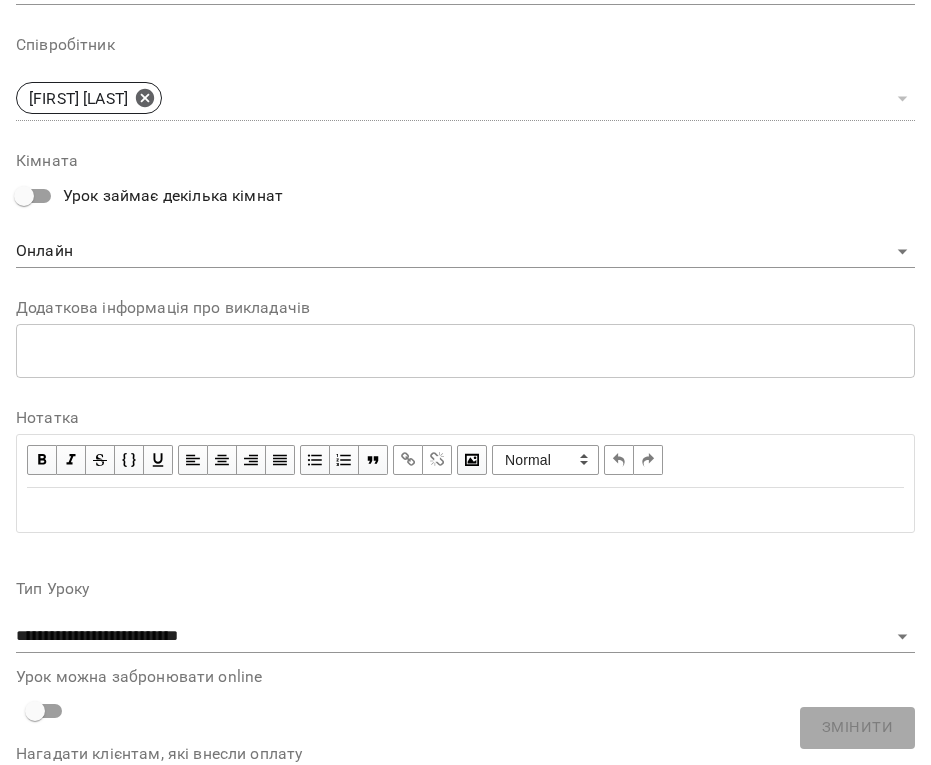scroll, scrollTop: 747, scrollLeft: 0, axis: vertical 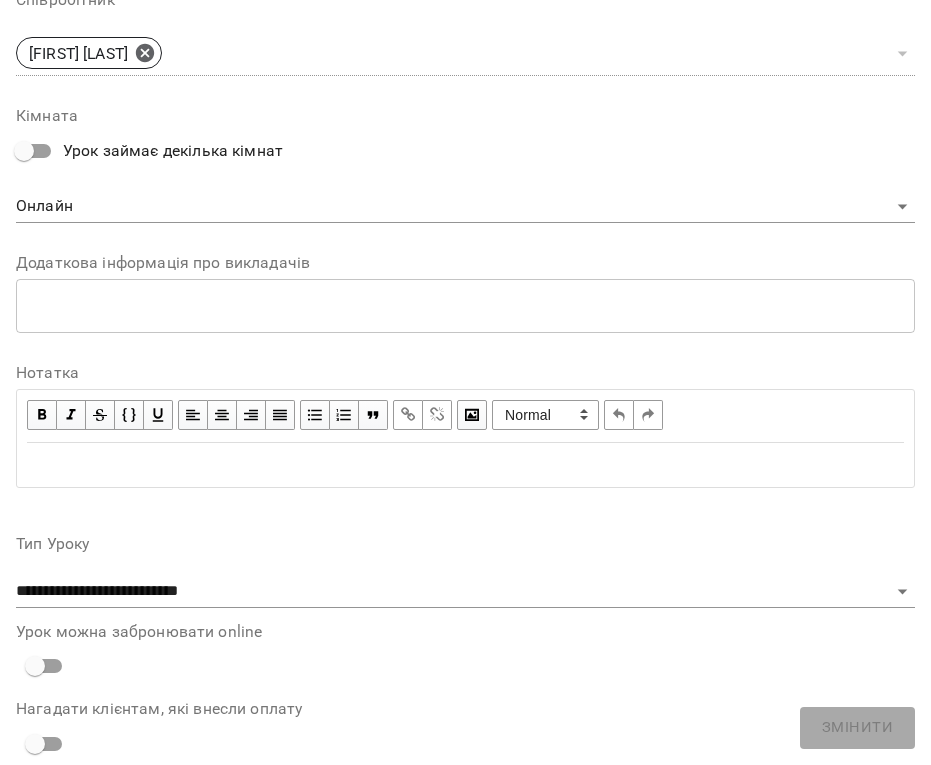 click at bounding box center [465, 465] 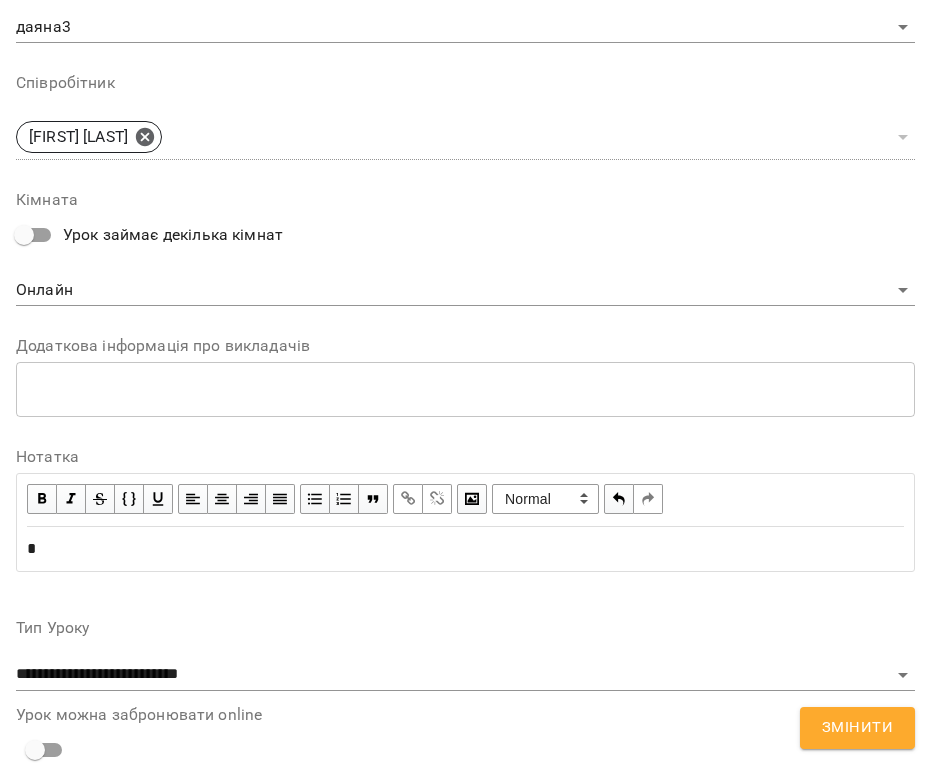 type 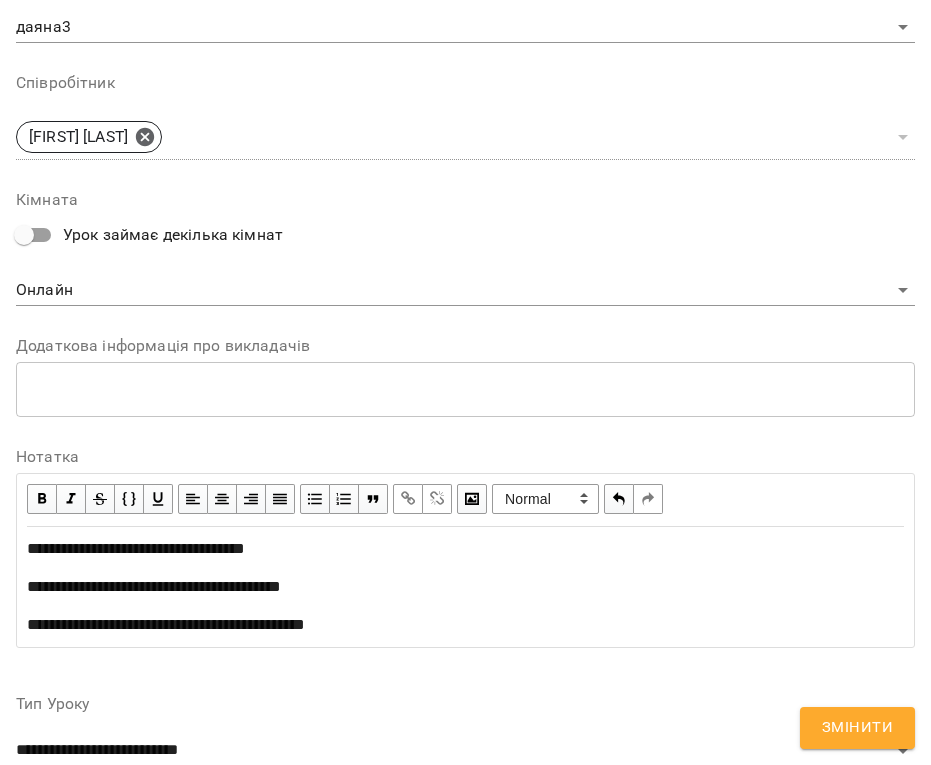 click on "Змінити" at bounding box center (857, 728) 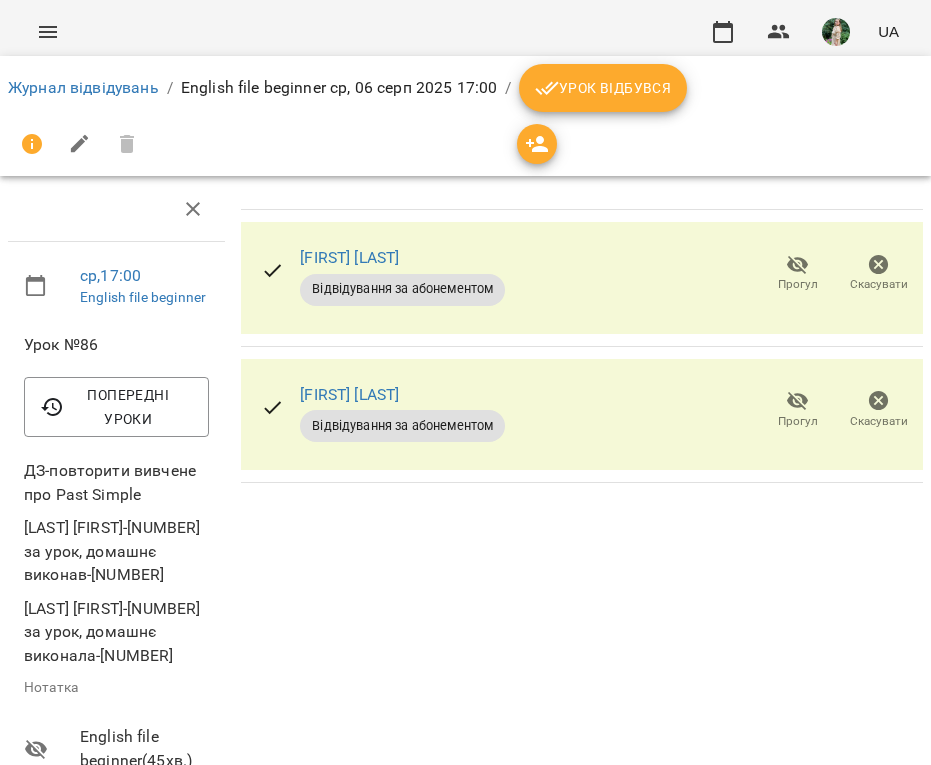 click on "Журнал відвідувань / English file beginner    ср, 06 серп 2025 17:00 / Урок відбувся" at bounding box center (465, 88) 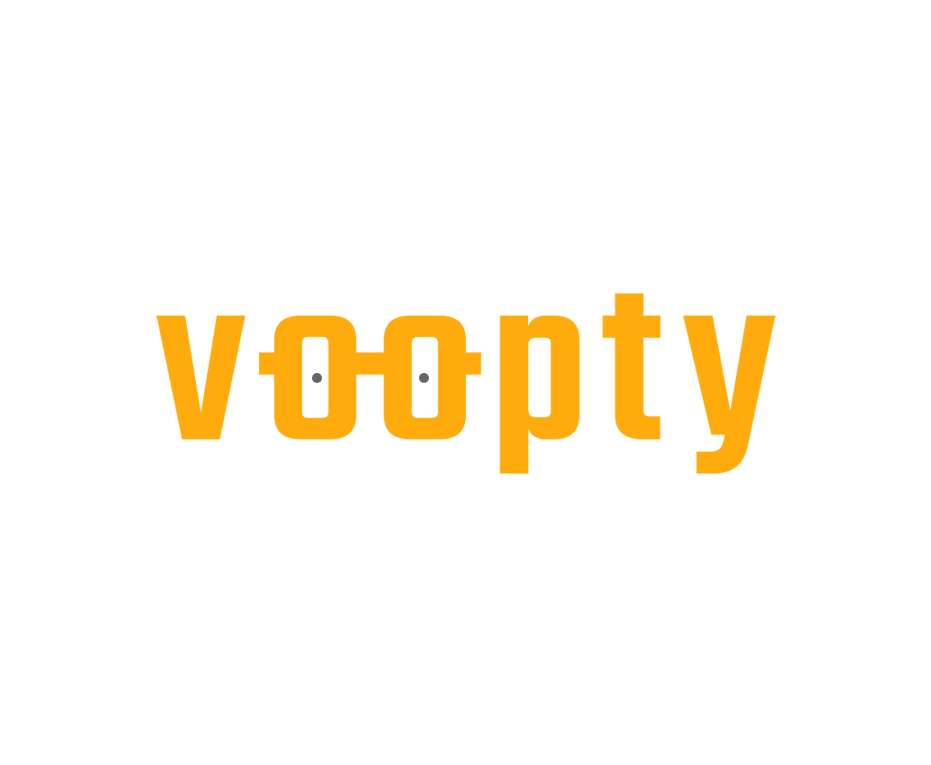 scroll, scrollTop: 0, scrollLeft: 0, axis: both 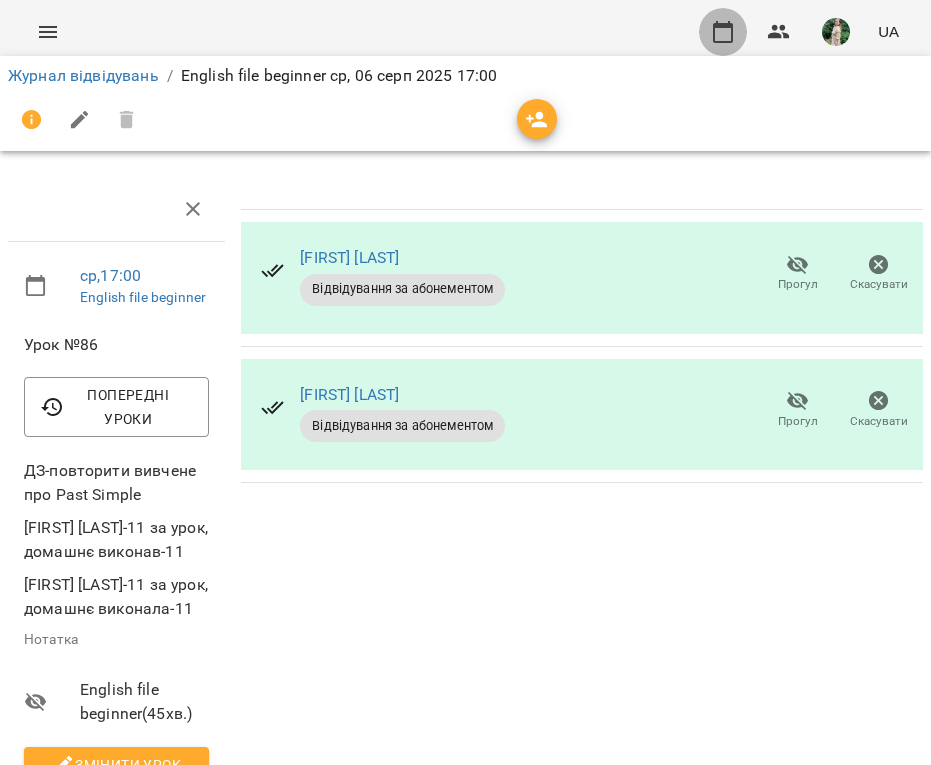 click at bounding box center (723, 32) 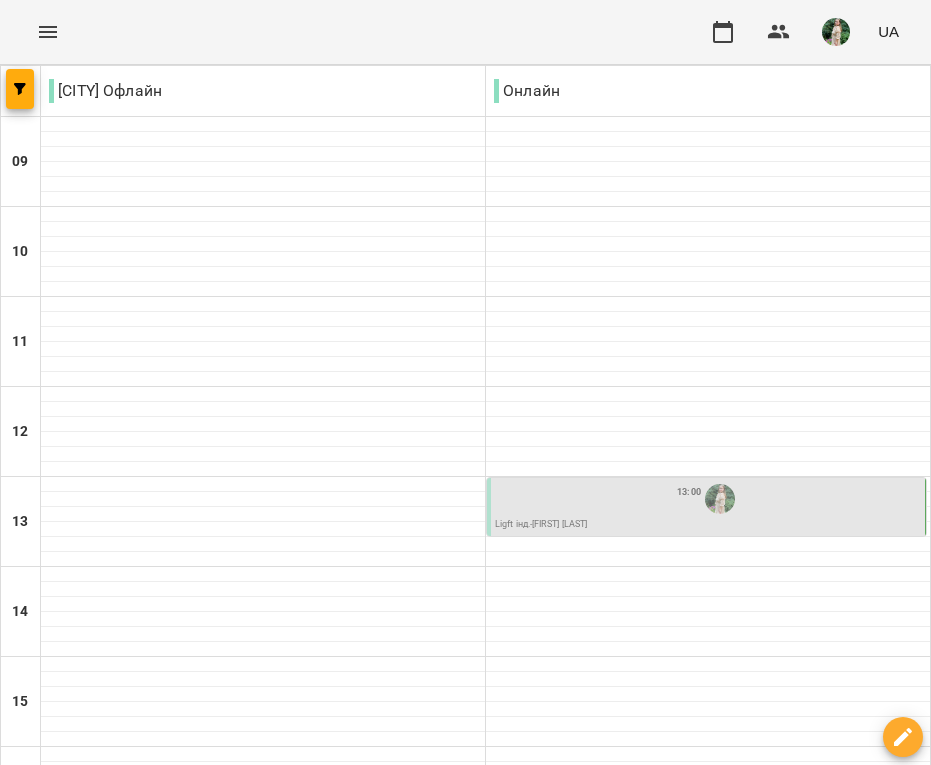 scroll, scrollTop: 492, scrollLeft: 0, axis: vertical 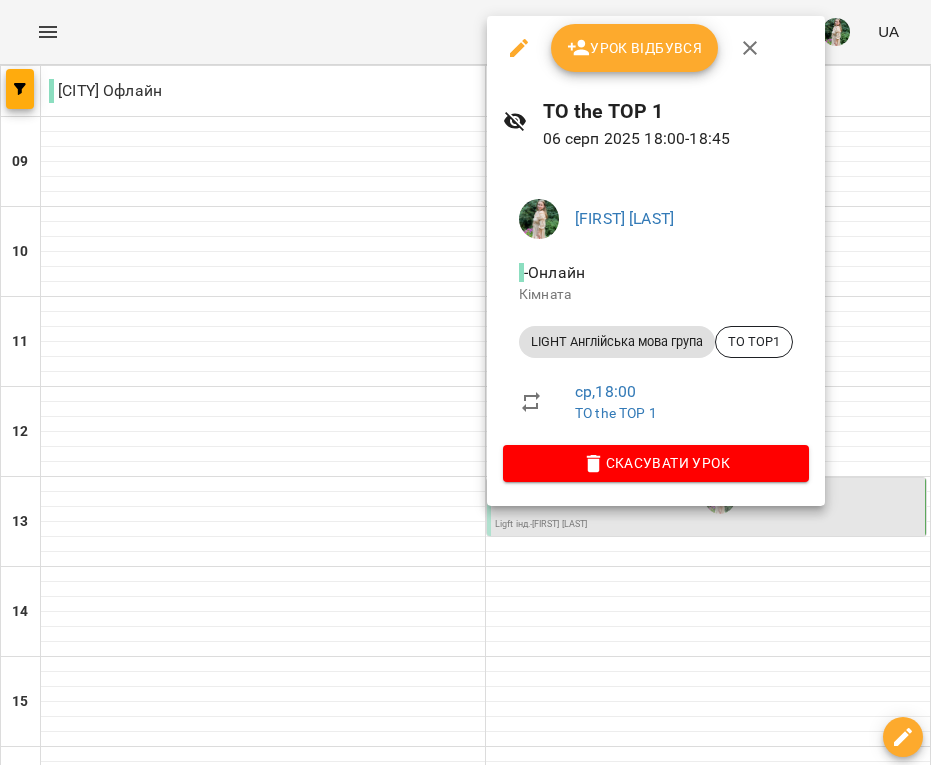 click 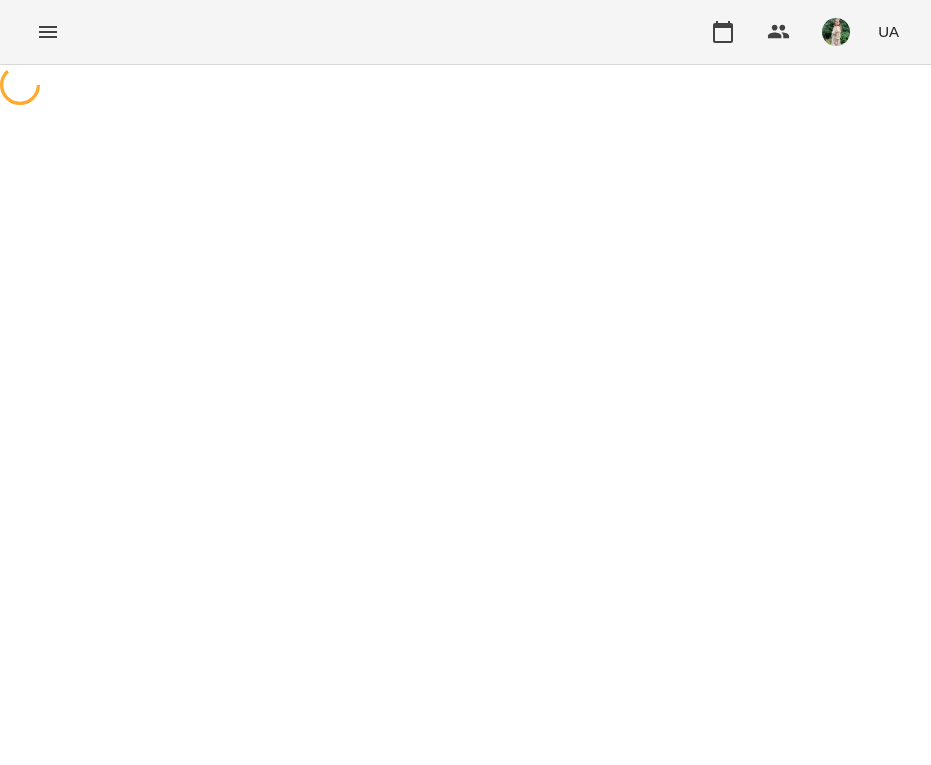 select on "**********" 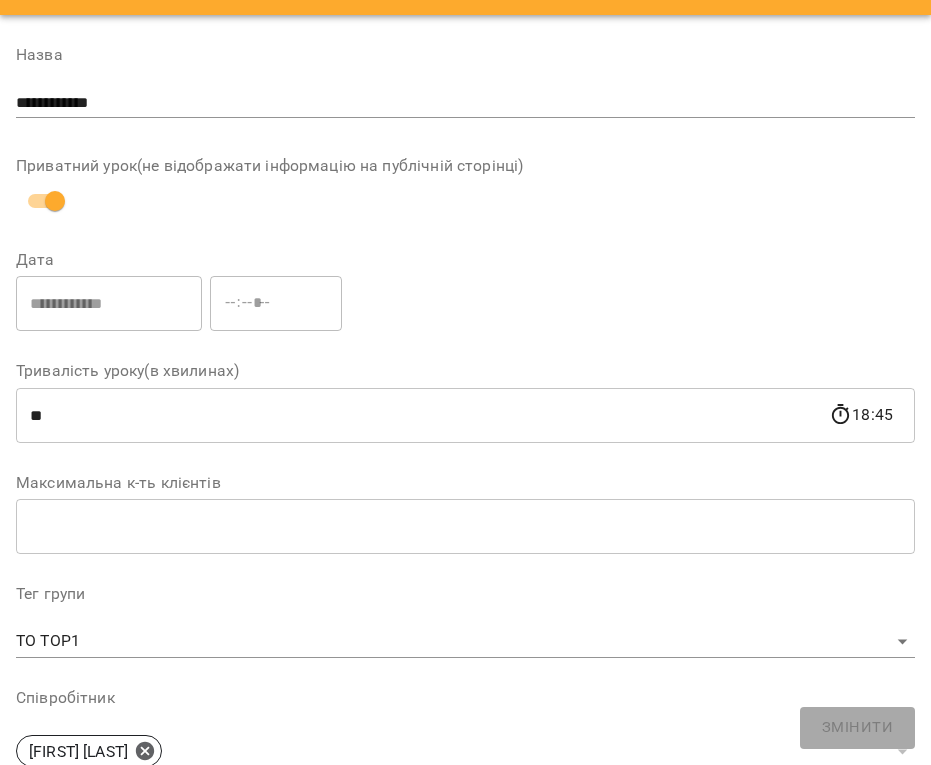 scroll, scrollTop: 0, scrollLeft: 0, axis: both 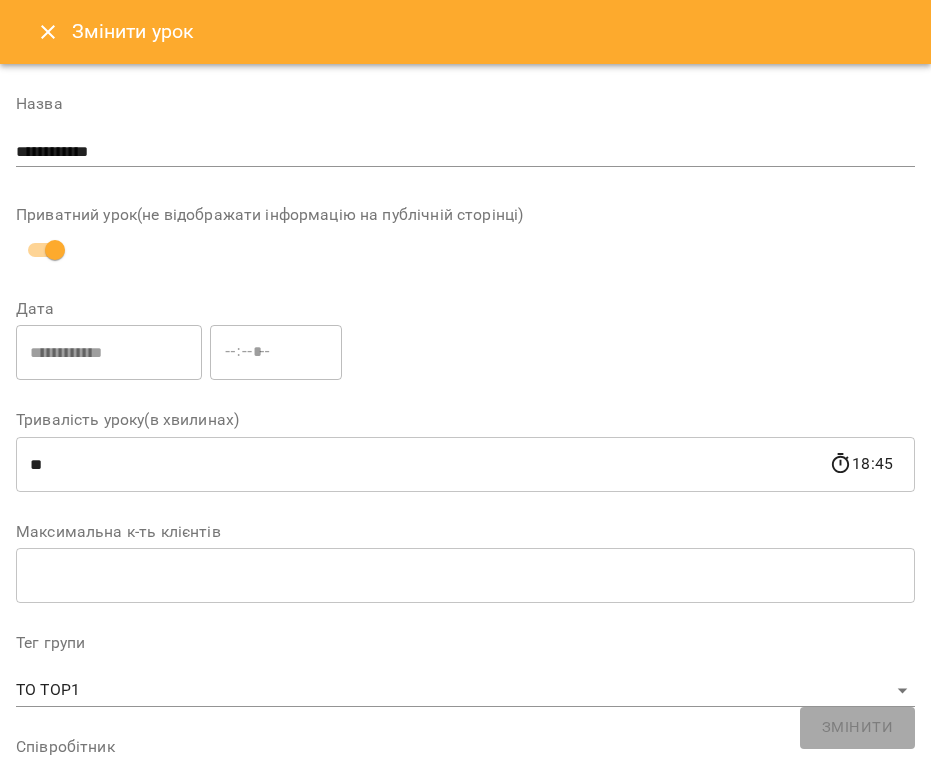 click at bounding box center (48, 32) 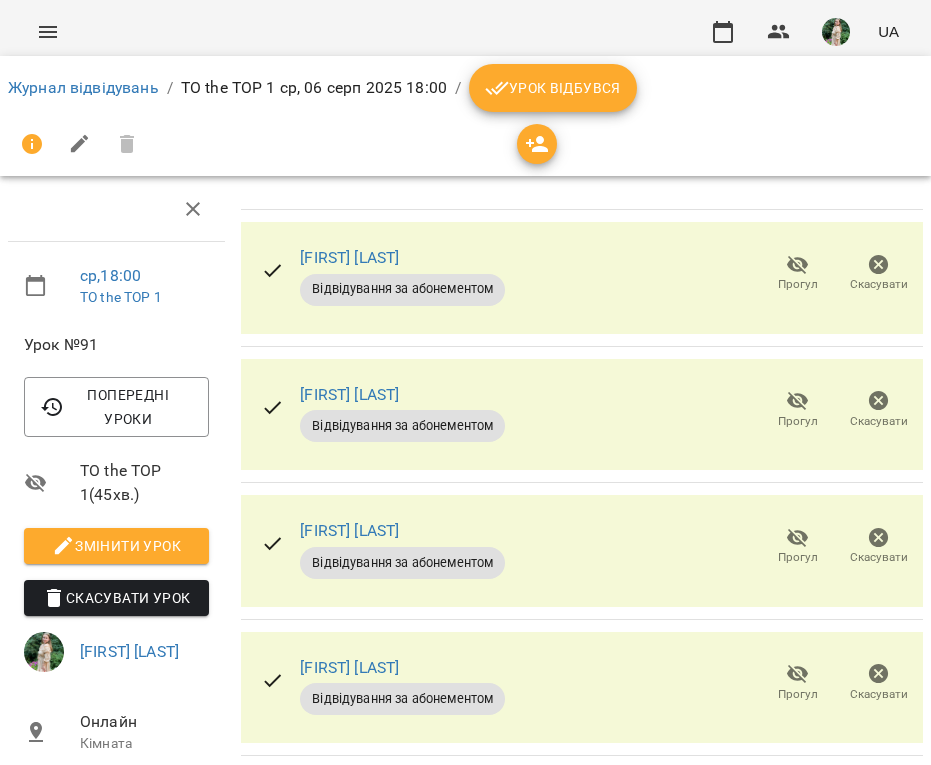 click on "Урок відбувся" at bounding box center (553, 88) 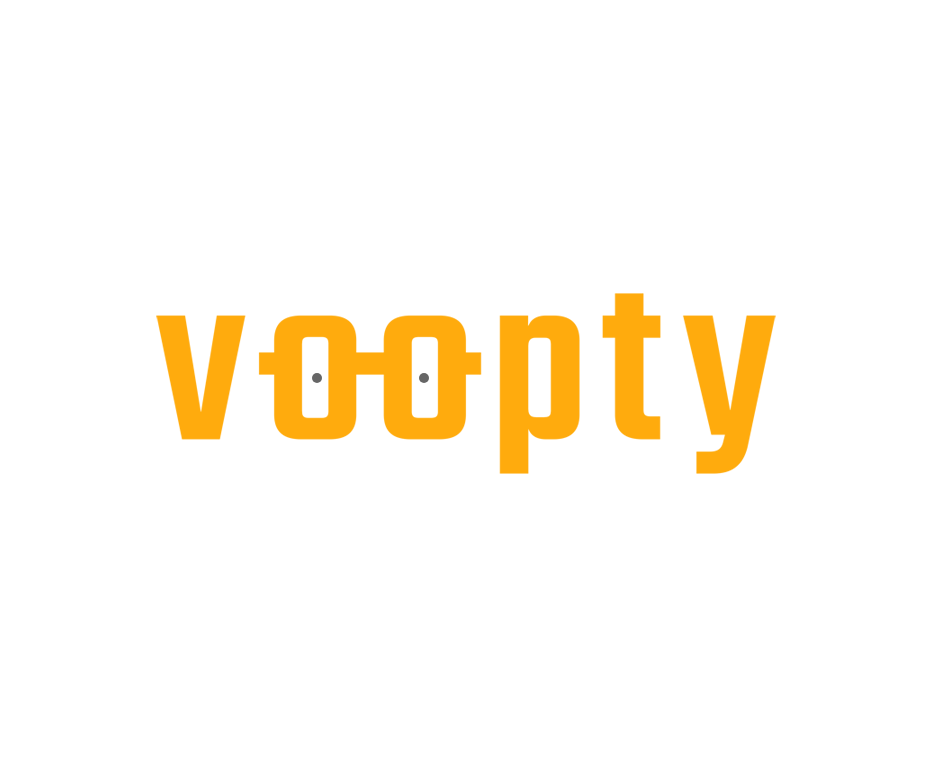 scroll, scrollTop: 0, scrollLeft: 0, axis: both 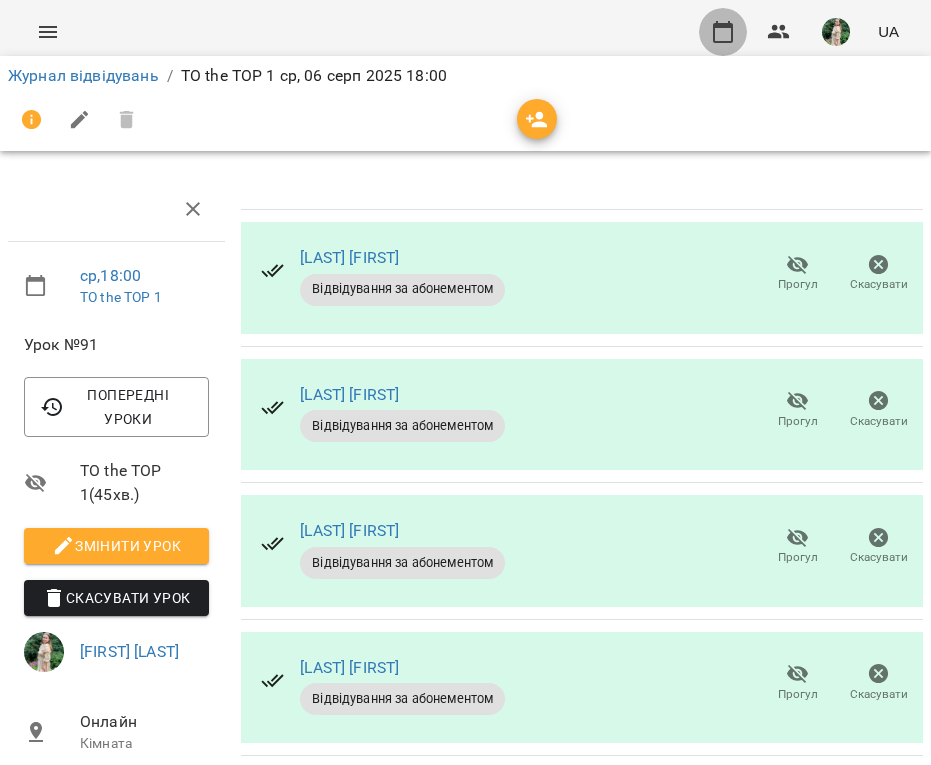 click at bounding box center (723, 32) 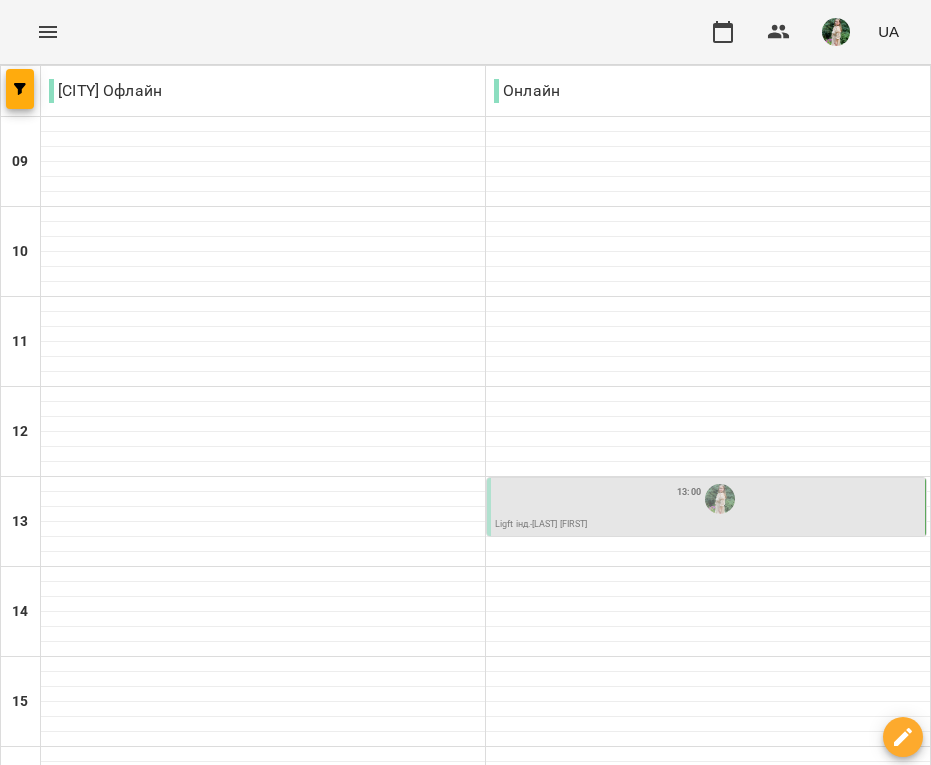 scroll, scrollTop: 389, scrollLeft: 0, axis: vertical 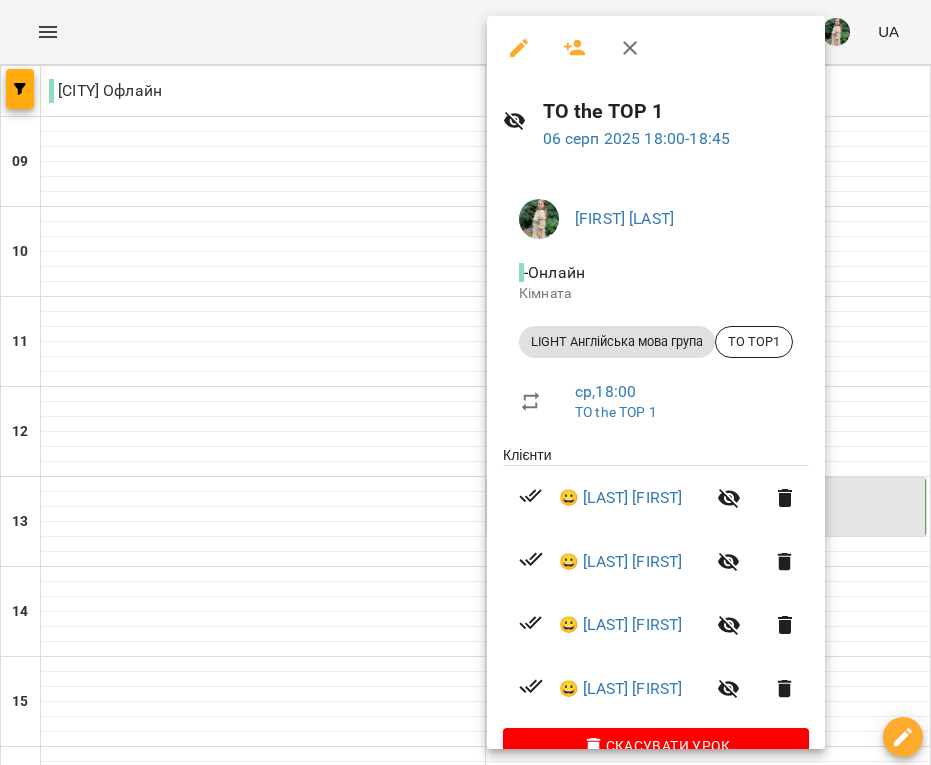 click 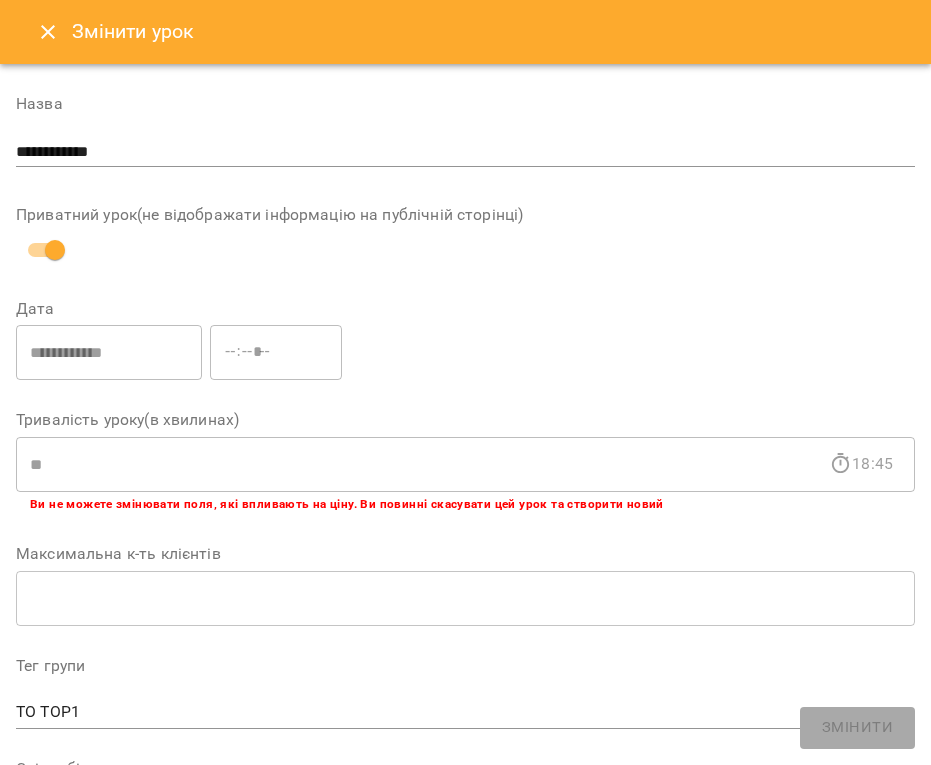 scroll, scrollTop: 0, scrollLeft: 0, axis: both 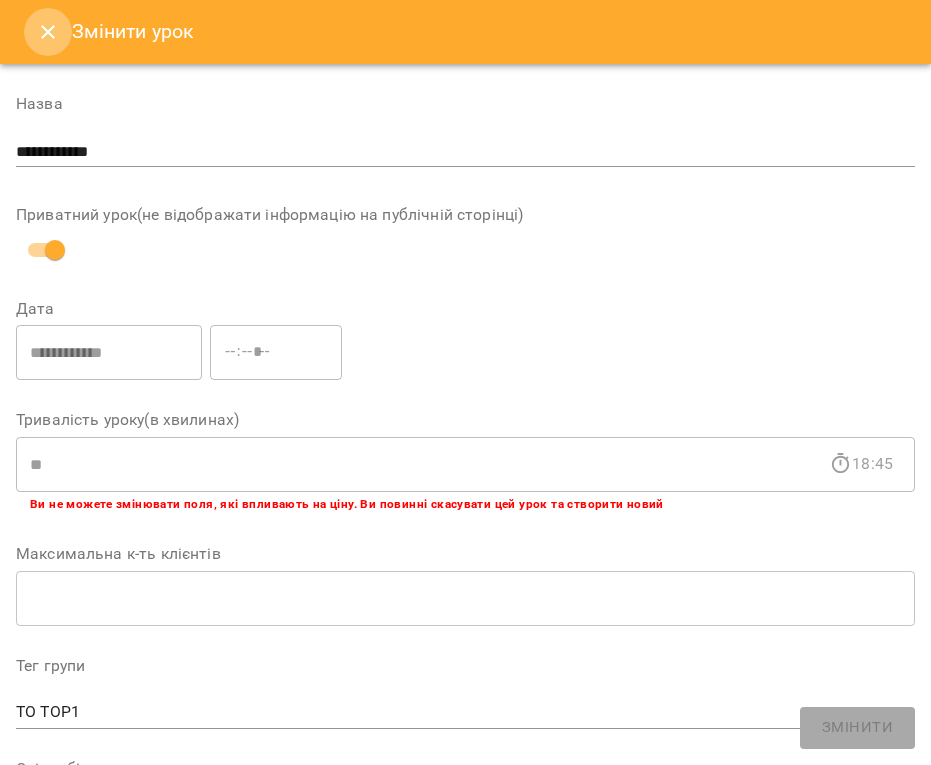 click 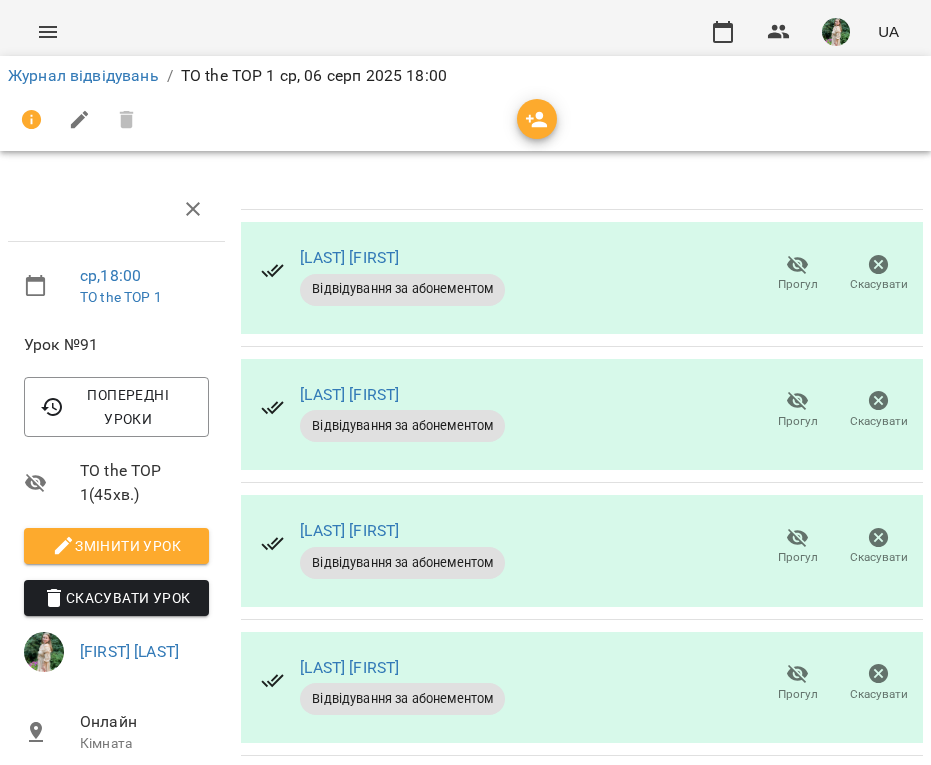 click 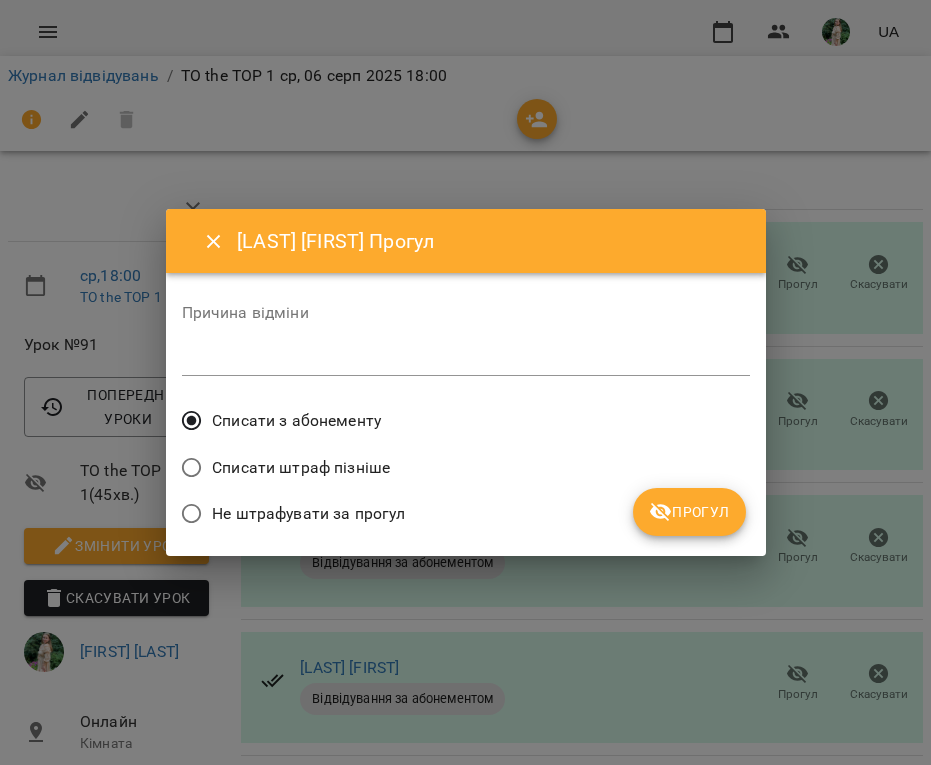 click 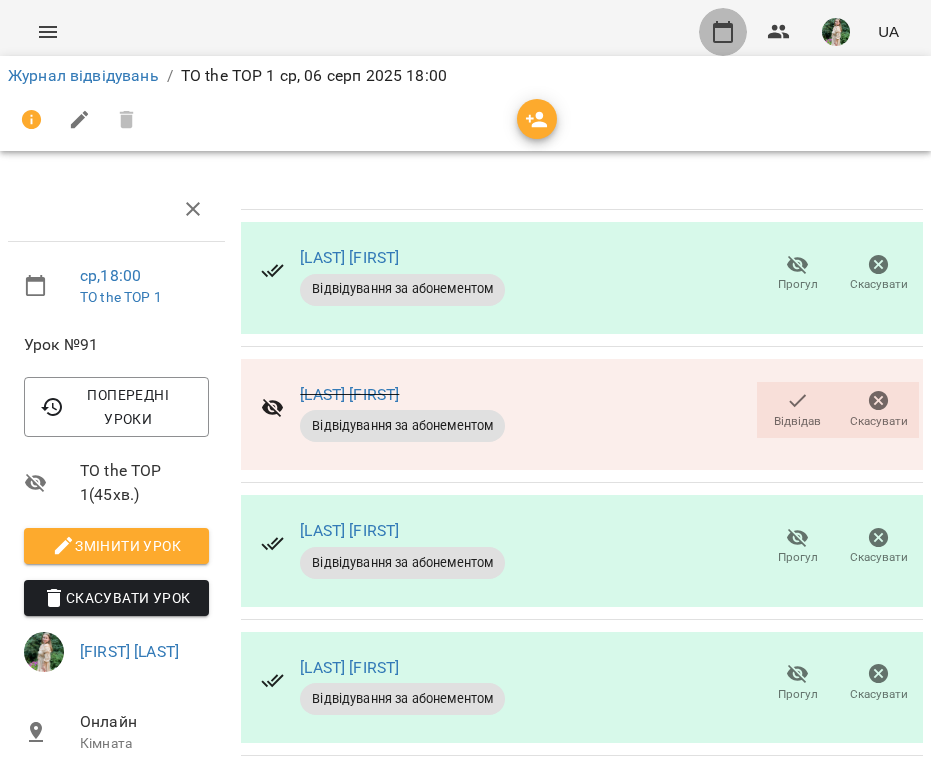 click 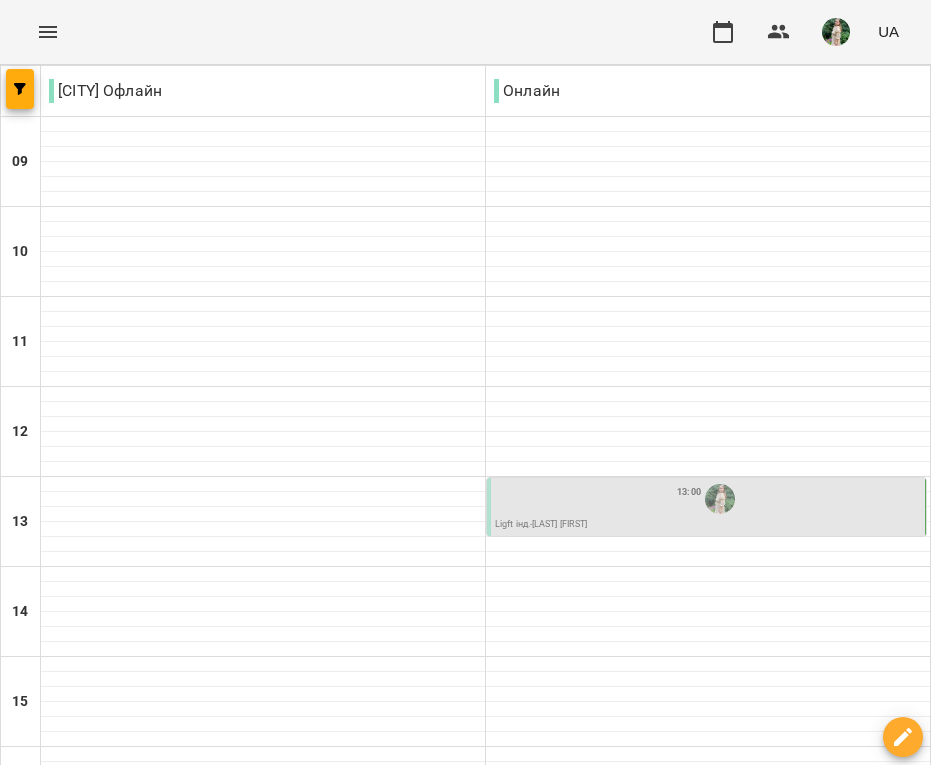scroll, scrollTop: 425, scrollLeft: 0, axis: vertical 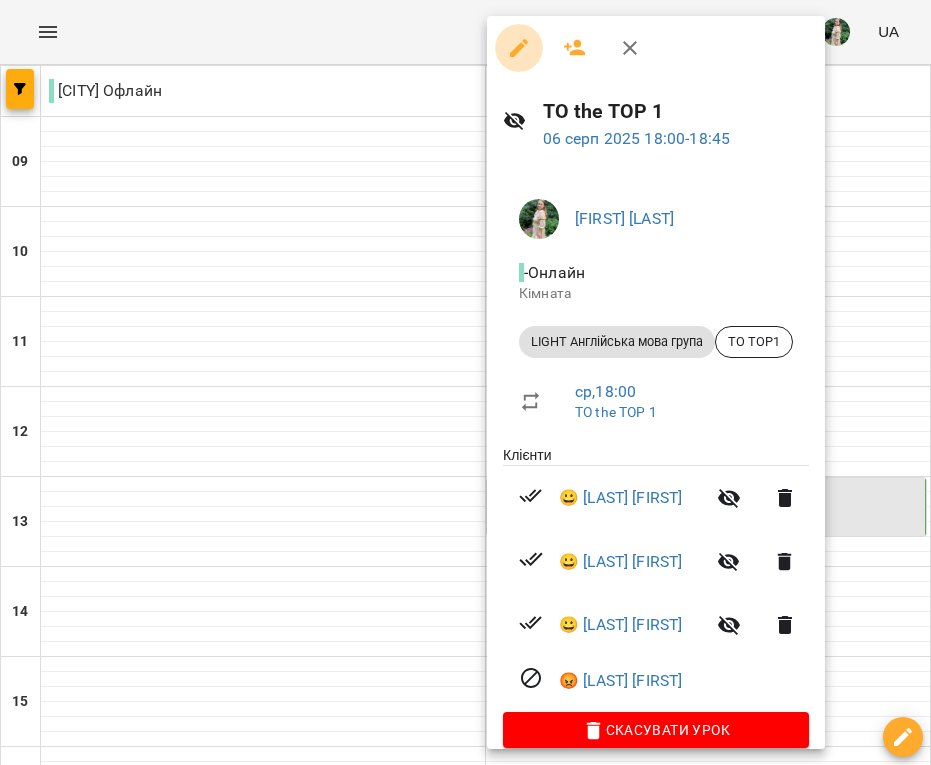 click at bounding box center (519, 48) 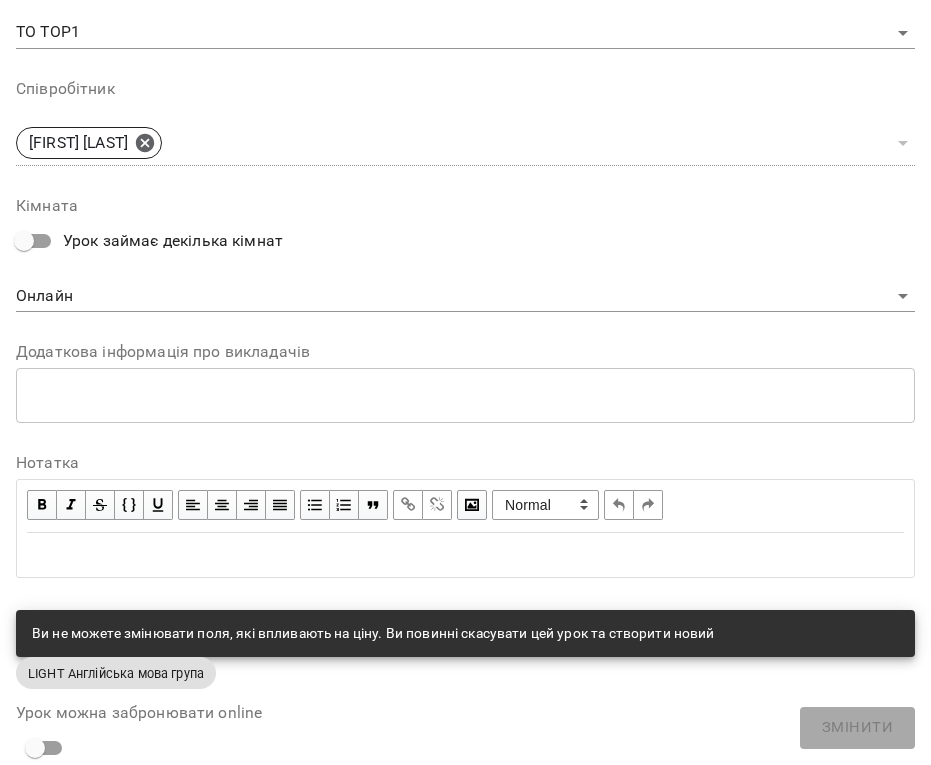 scroll, scrollTop: 684, scrollLeft: 0, axis: vertical 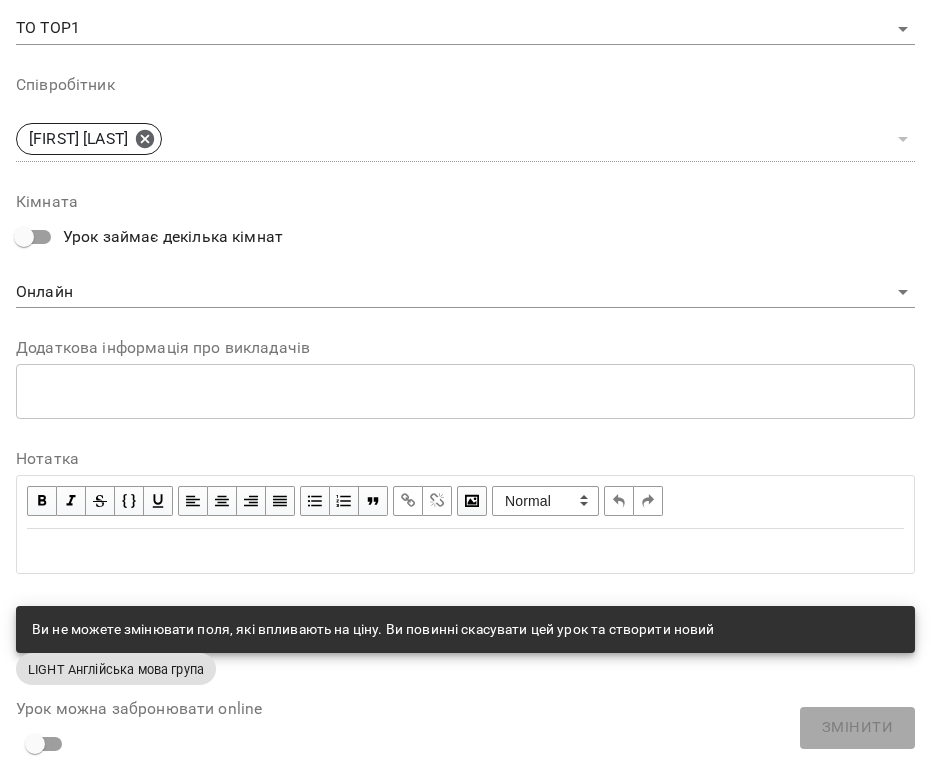 click at bounding box center (465, 551) 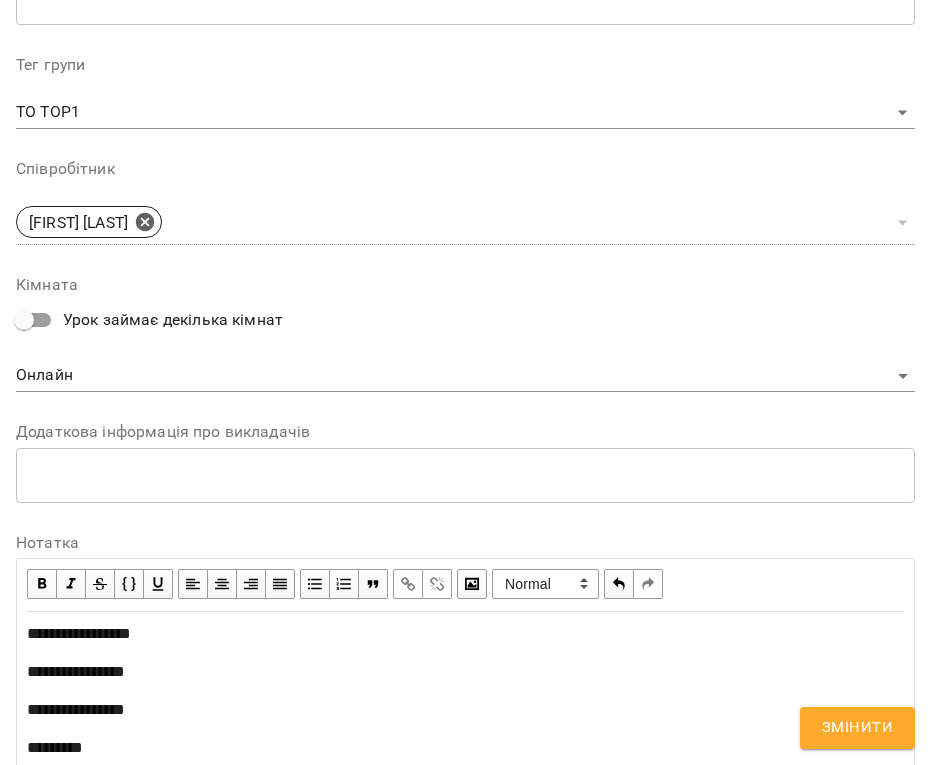 scroll, scrollTop: 810, scrollLeft: 0, axis: vertical 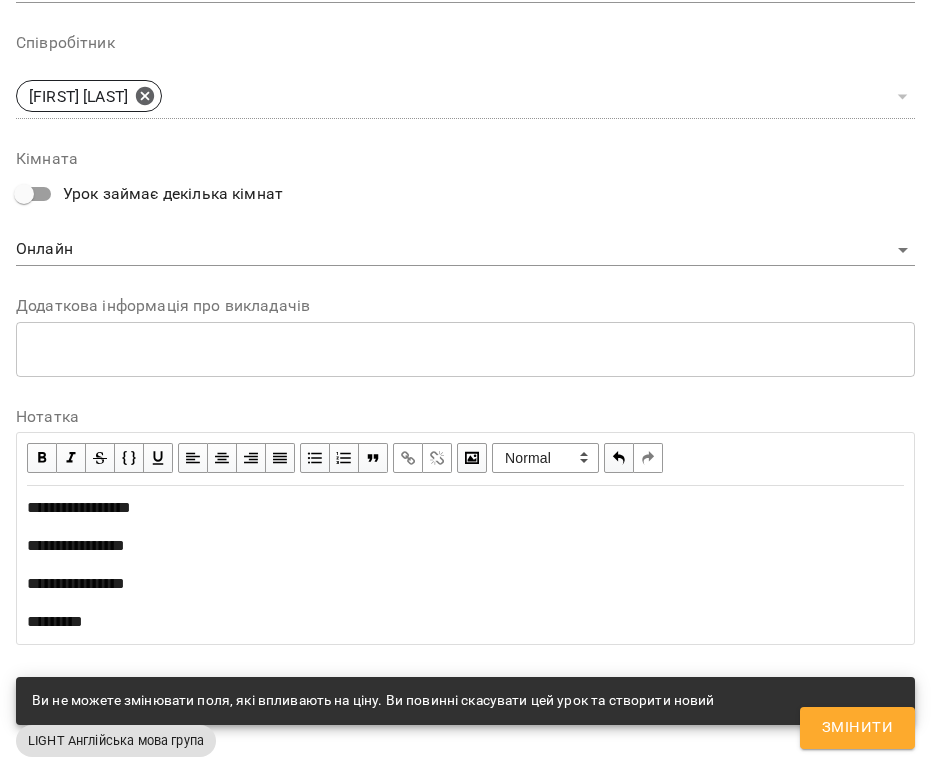 click on "**********" at bounding box center [465, 565] 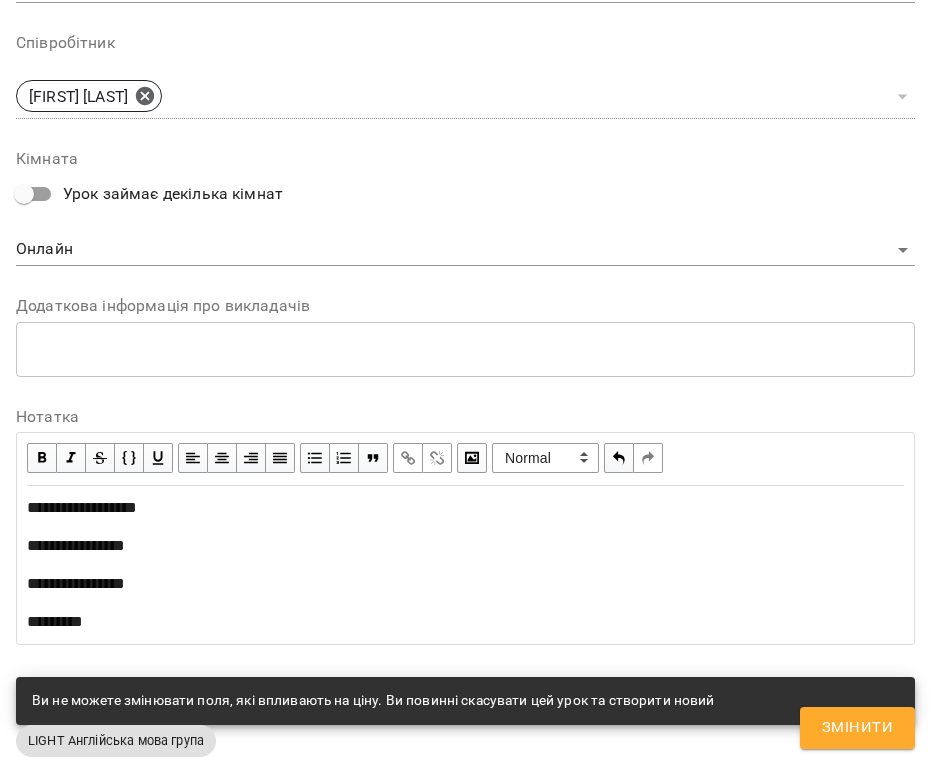 click on "**********" at bounding box center [465, 565] 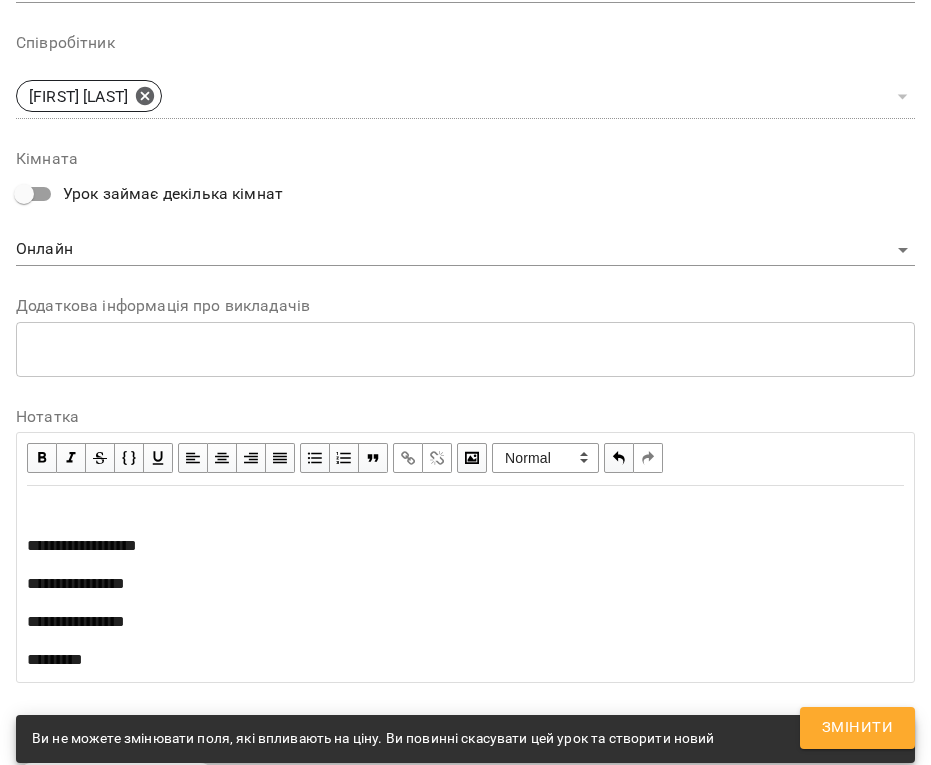 click at bounding box center [465, 508] 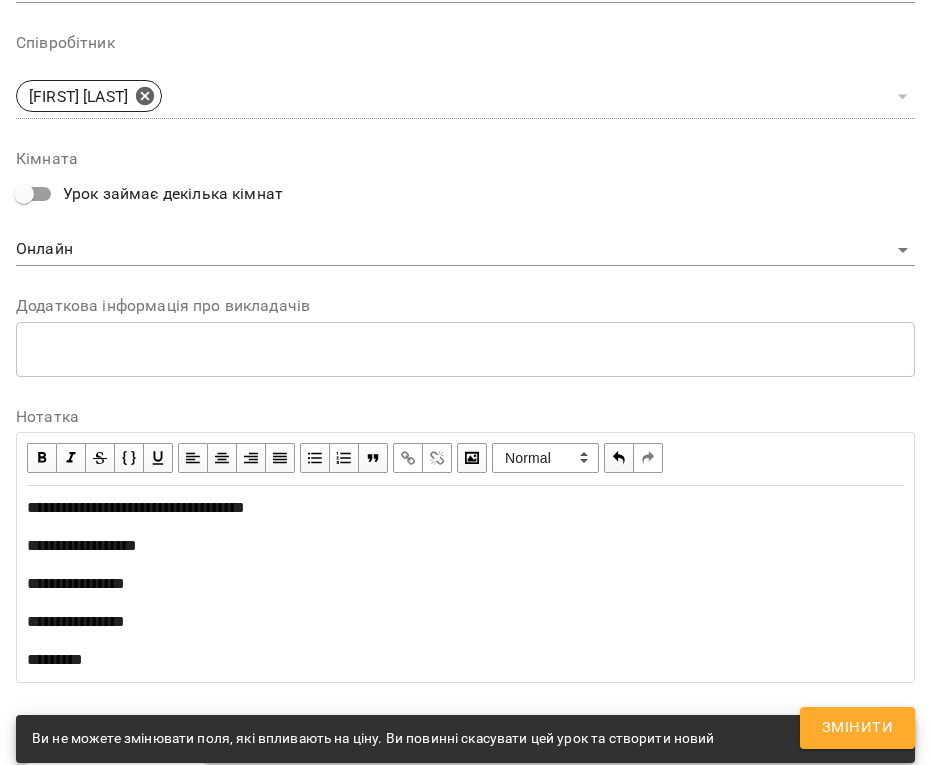 click on "**********" at bounding box center (465, 546) 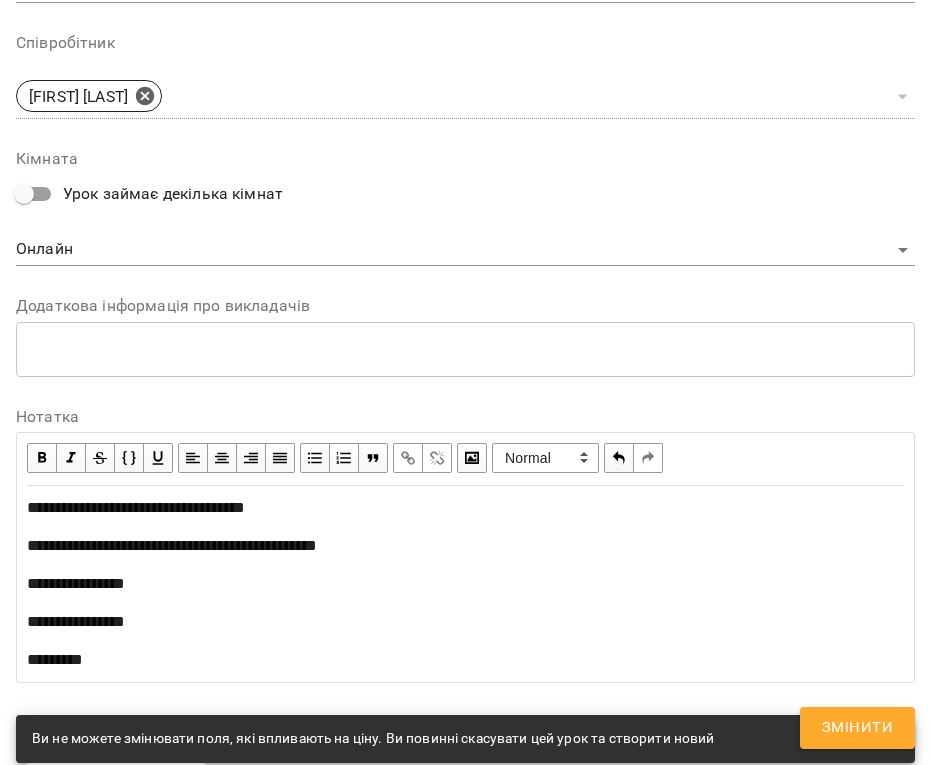 click on "**********" at bounding box center (465, 584) 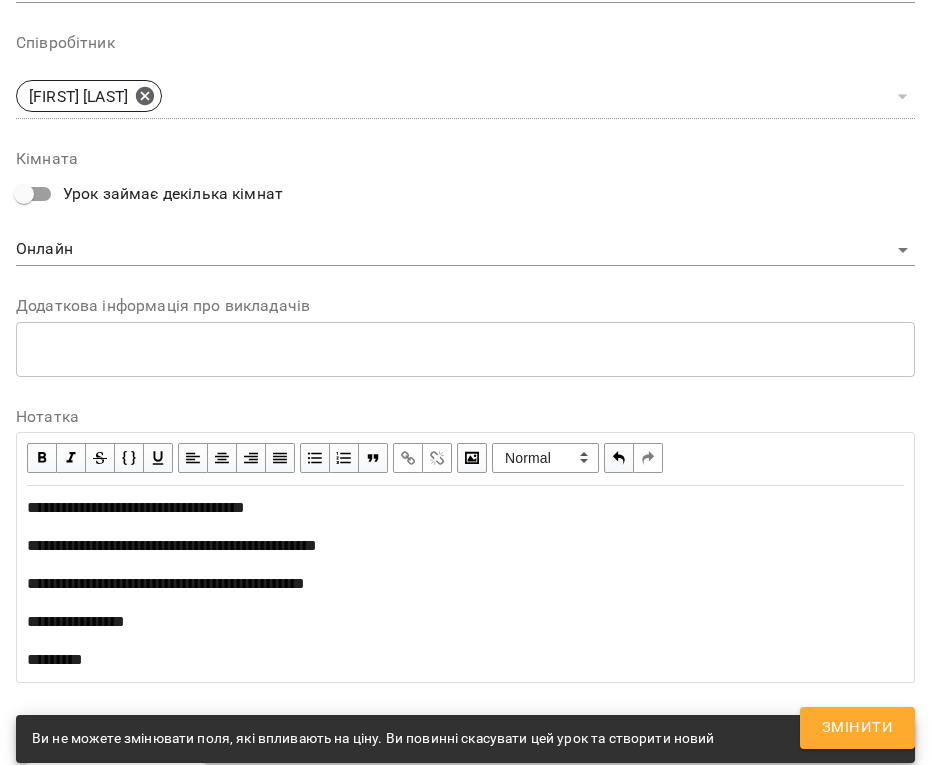 click on "**********" at bounding box center (465, 622) 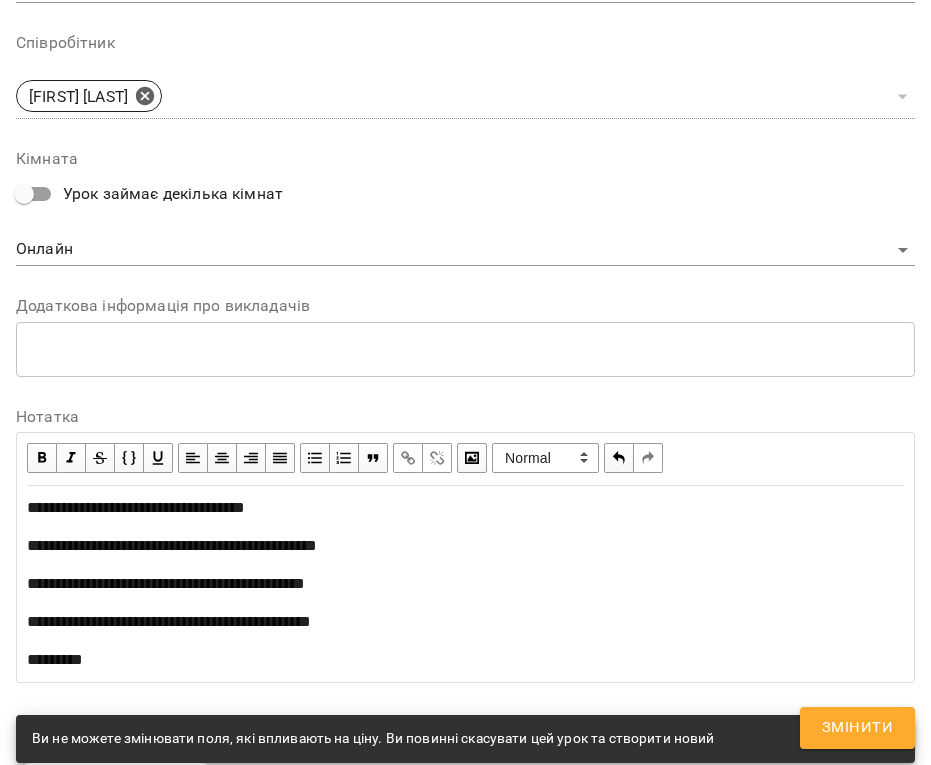 click on "*********" at bounding box center [465, 660] 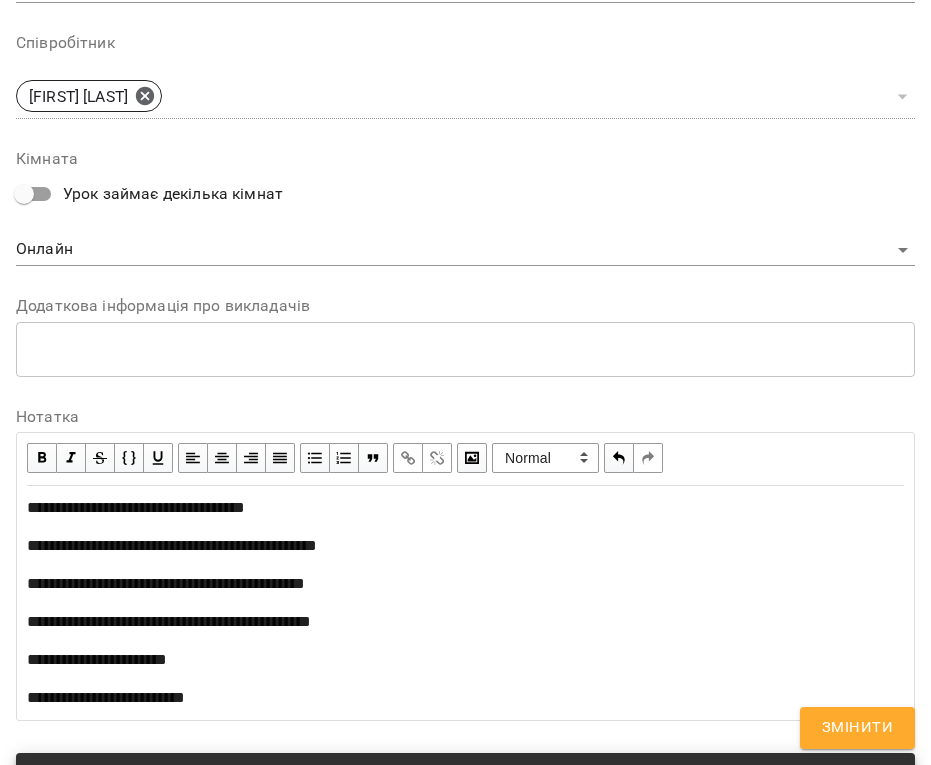 click on "Змінити" at bounding box center (857, 728) 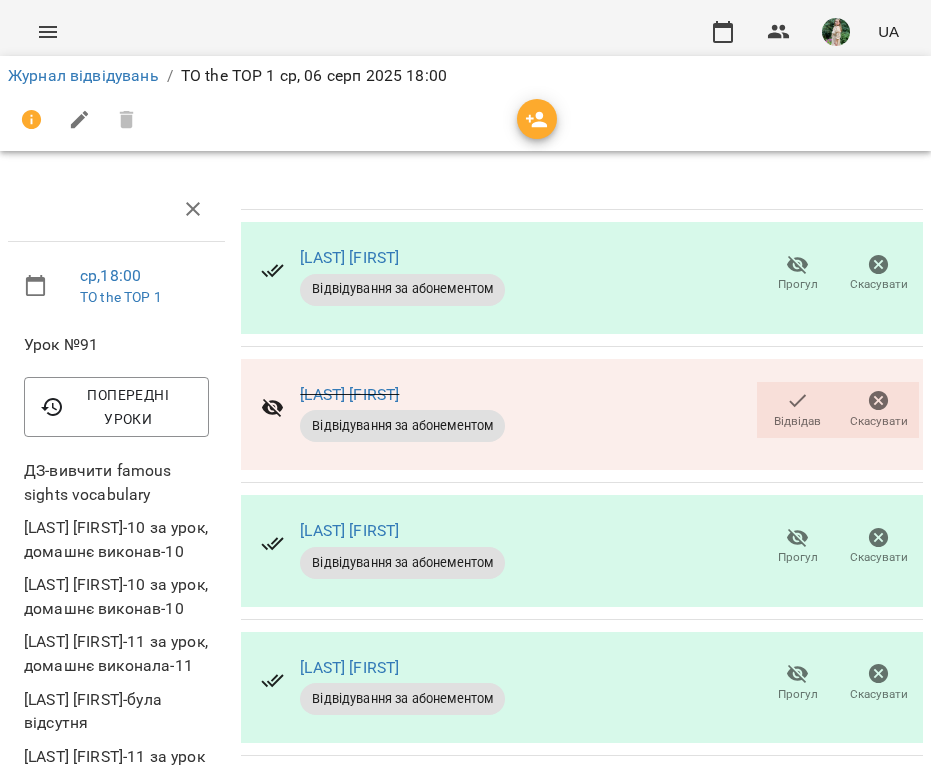 scroll, scrollTop: 0, scrollLeft: 0, axis: both 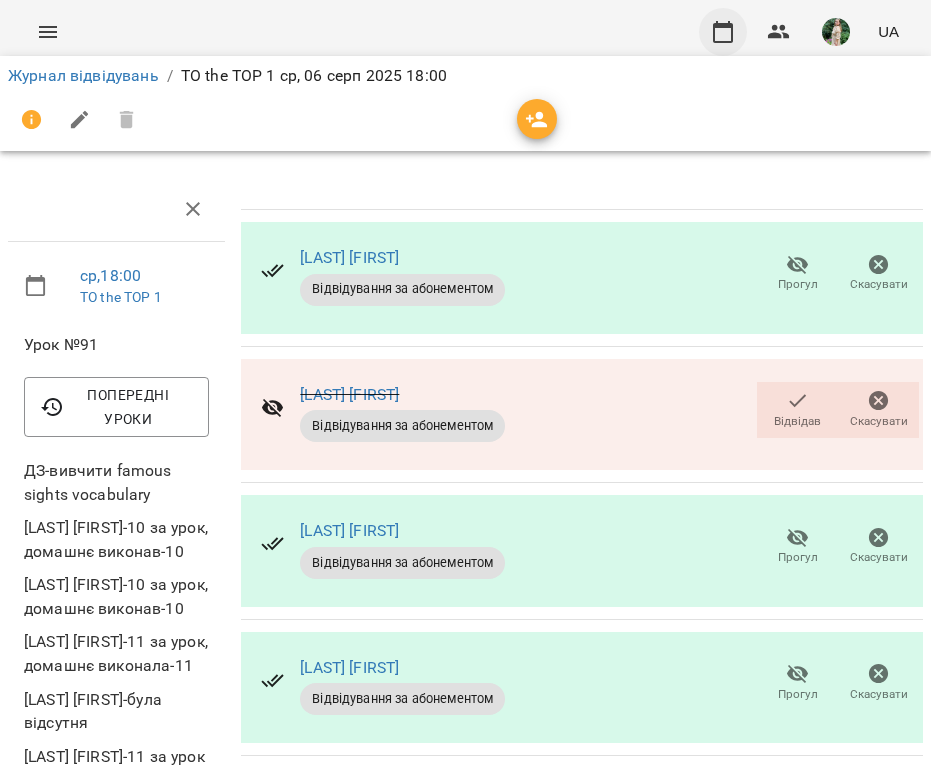 click 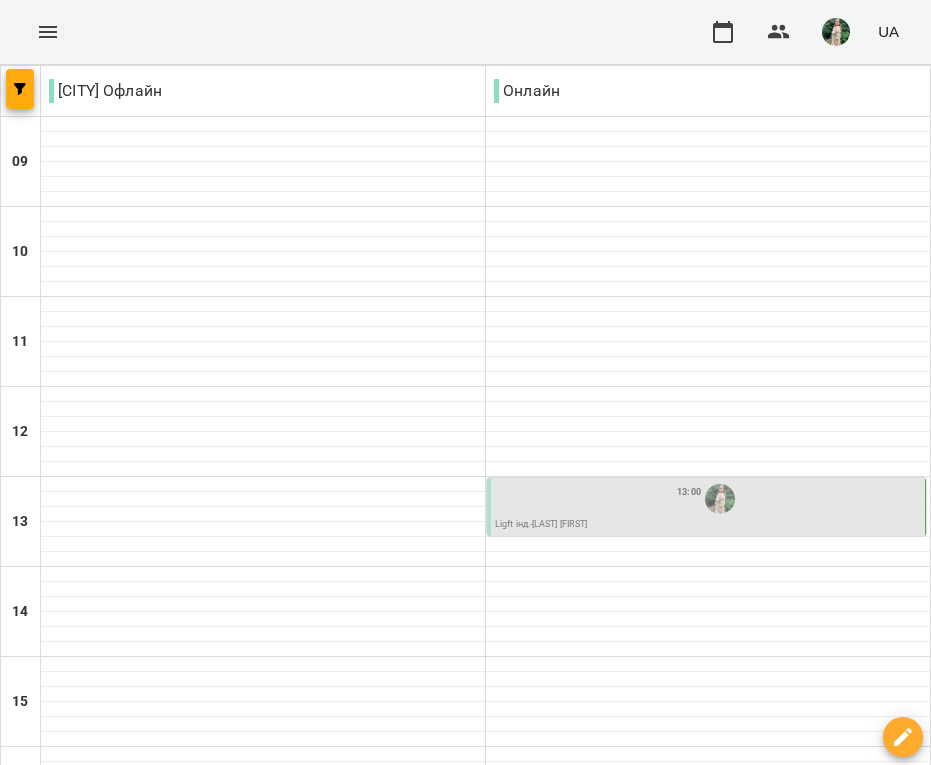 scroll, scrollTop: 539, scrollLeft: 0, axis: vertical 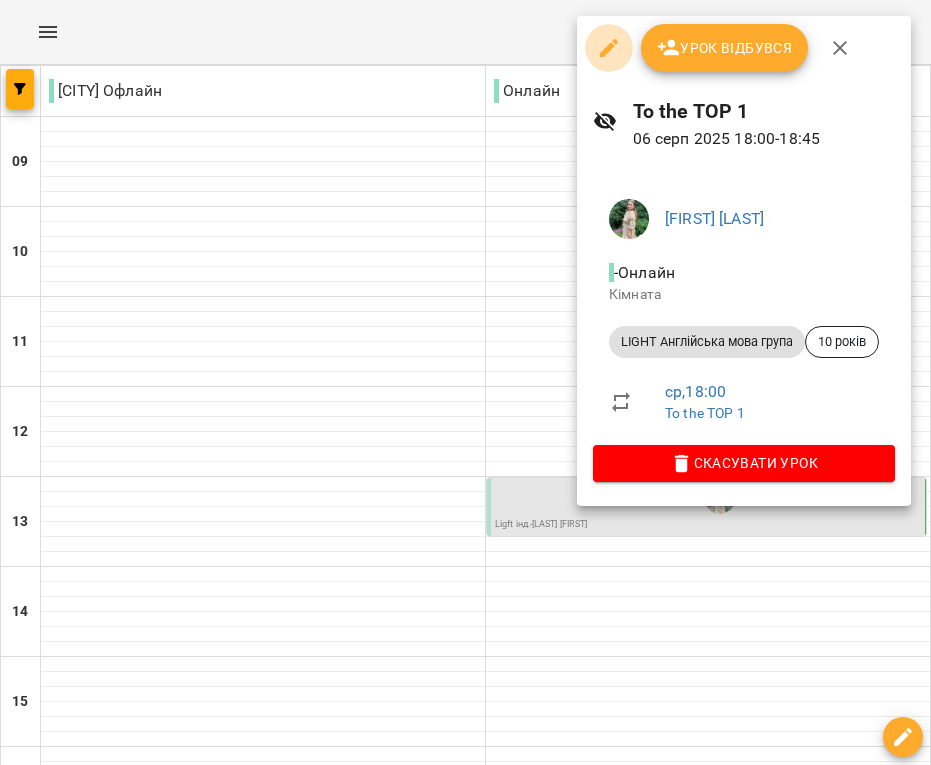 click 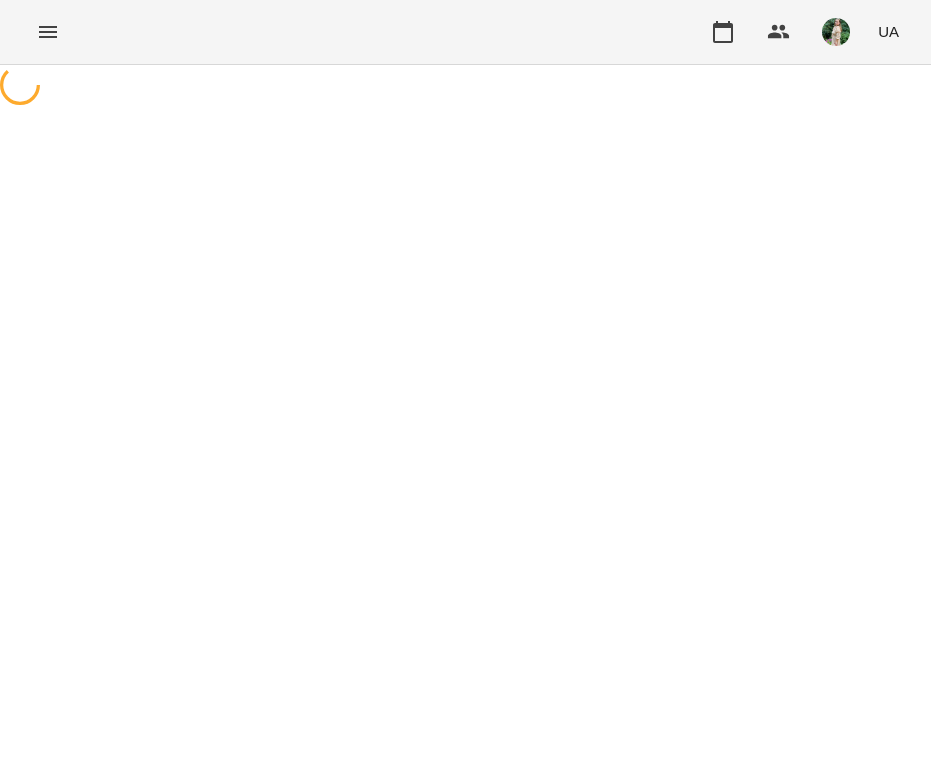 select on "**********" 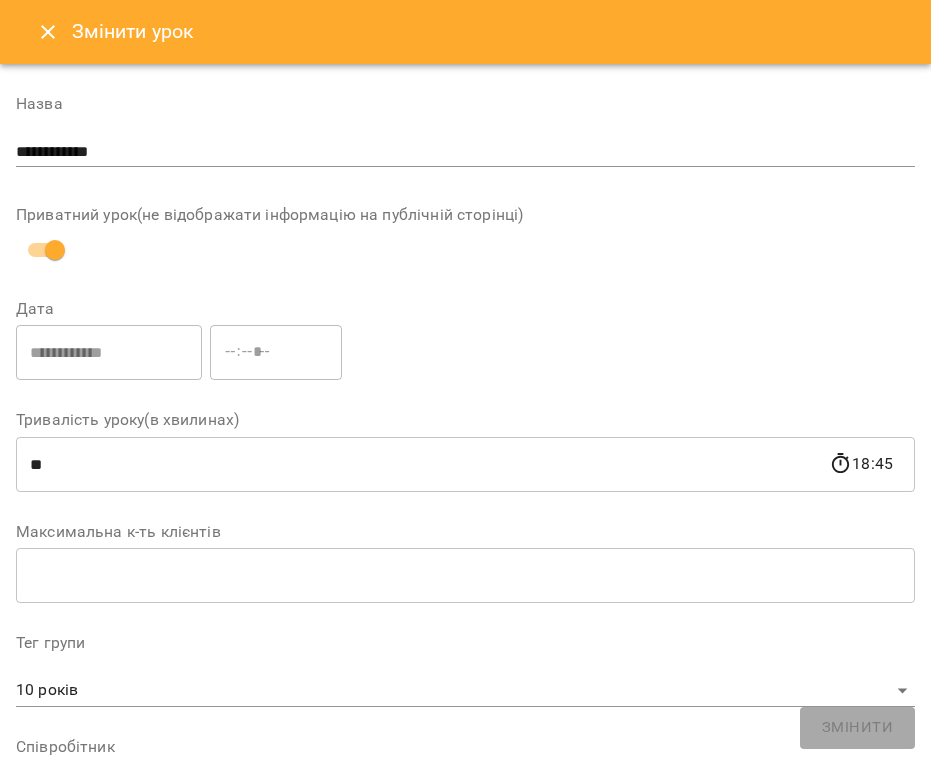 scroll, scrollTop: 0, scrollLeft: 0, axis: both 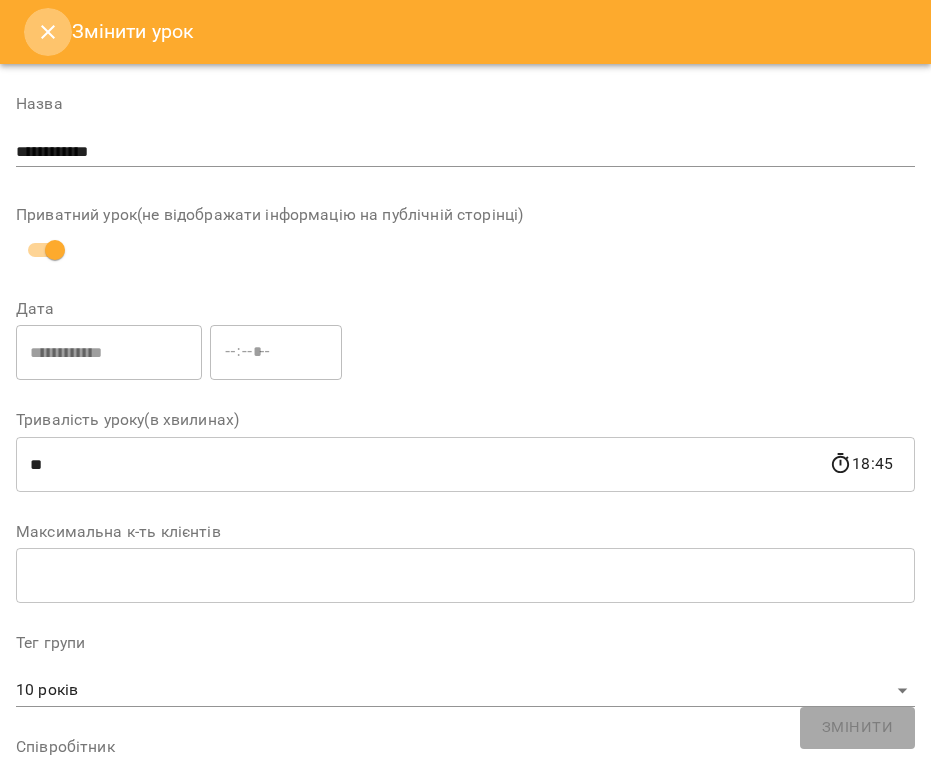 click 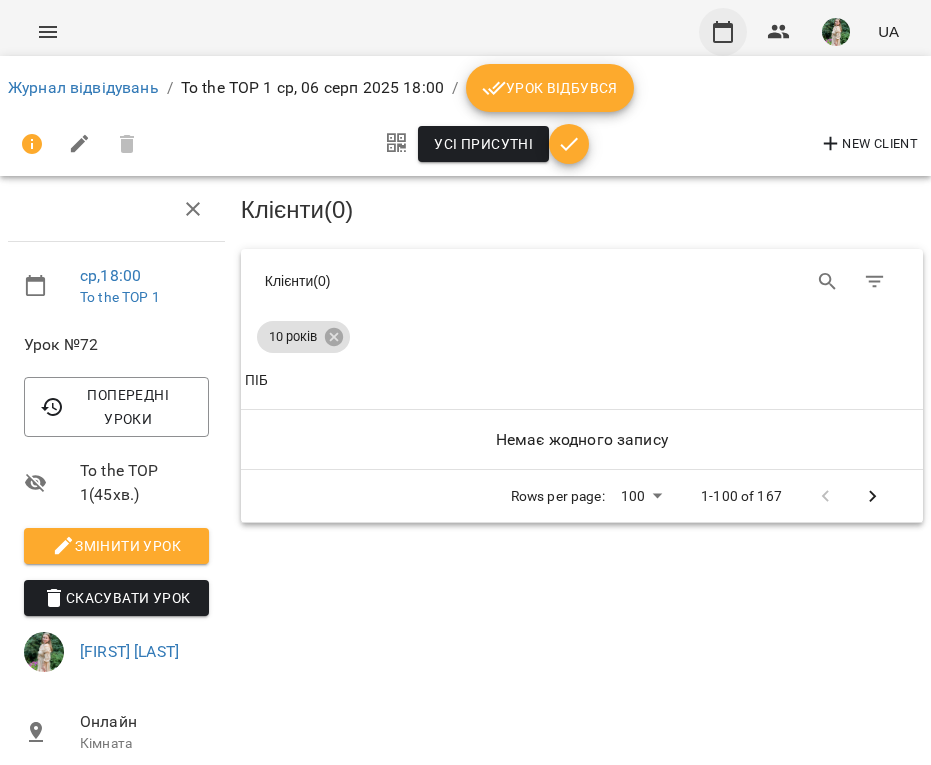click 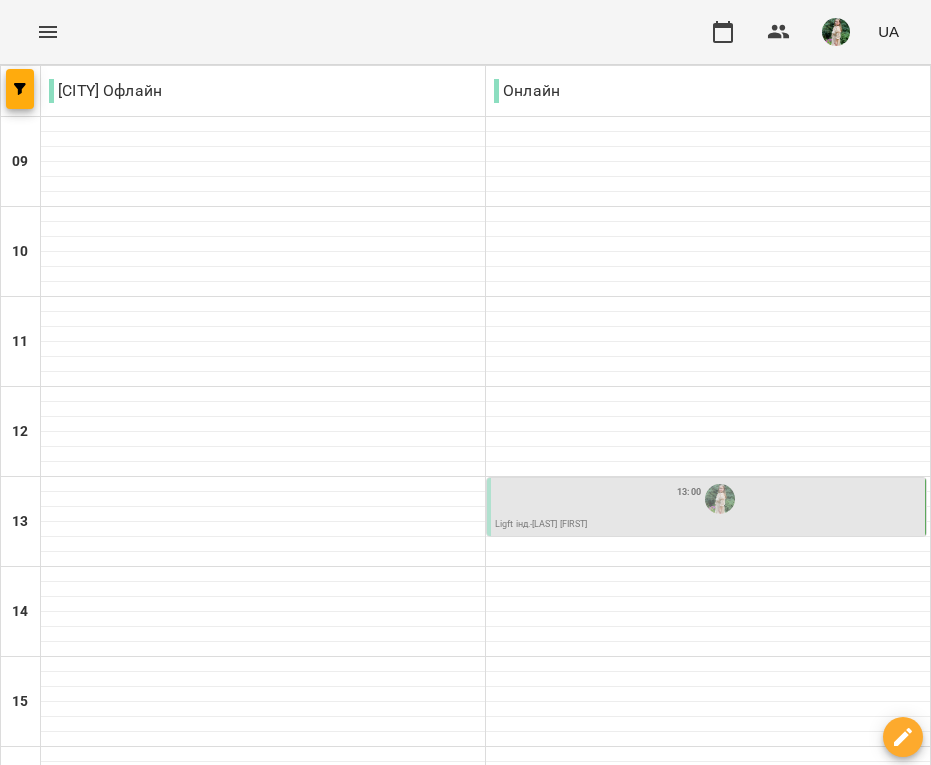 scroll, scrollTop: 543, scrollLeft: 0, axis: vertical 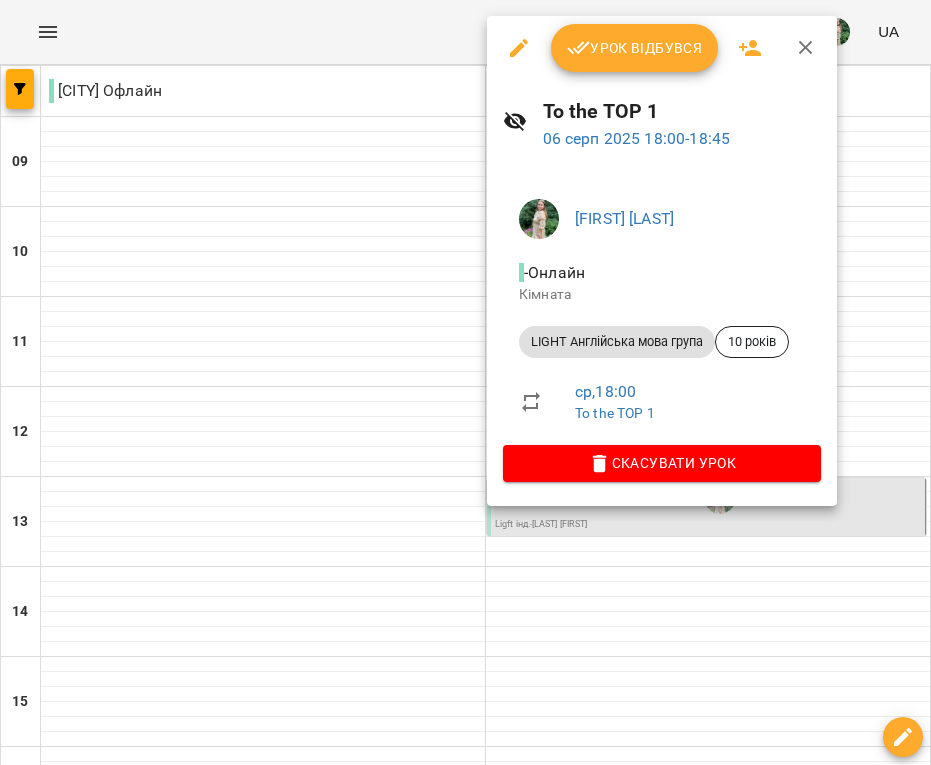 click 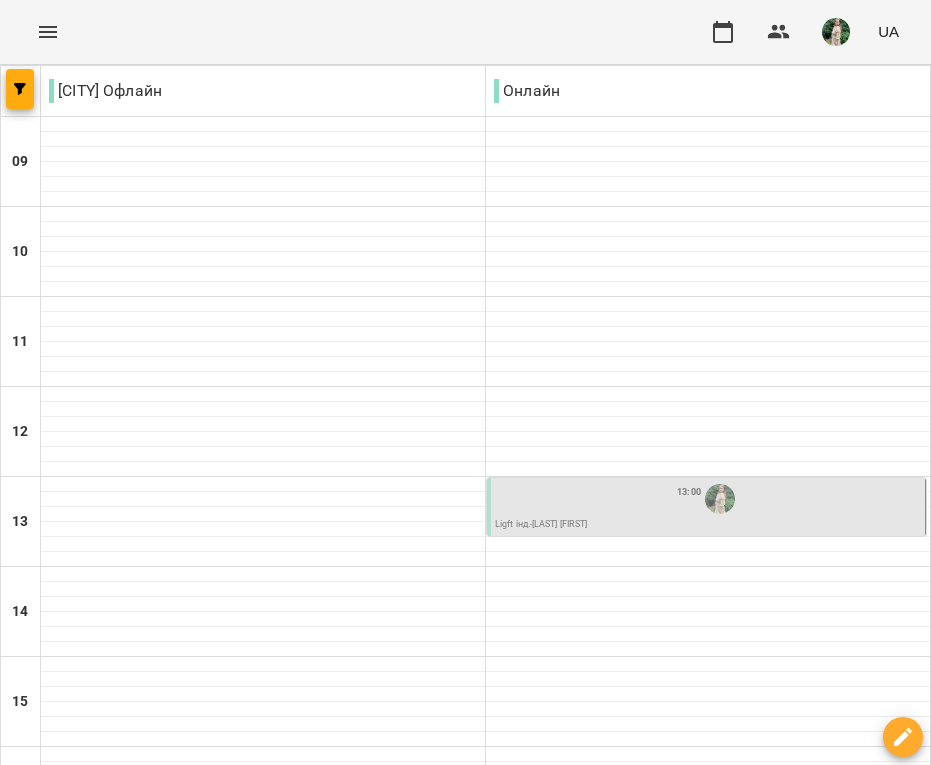 click on "3" at bounding box center [819, 969] 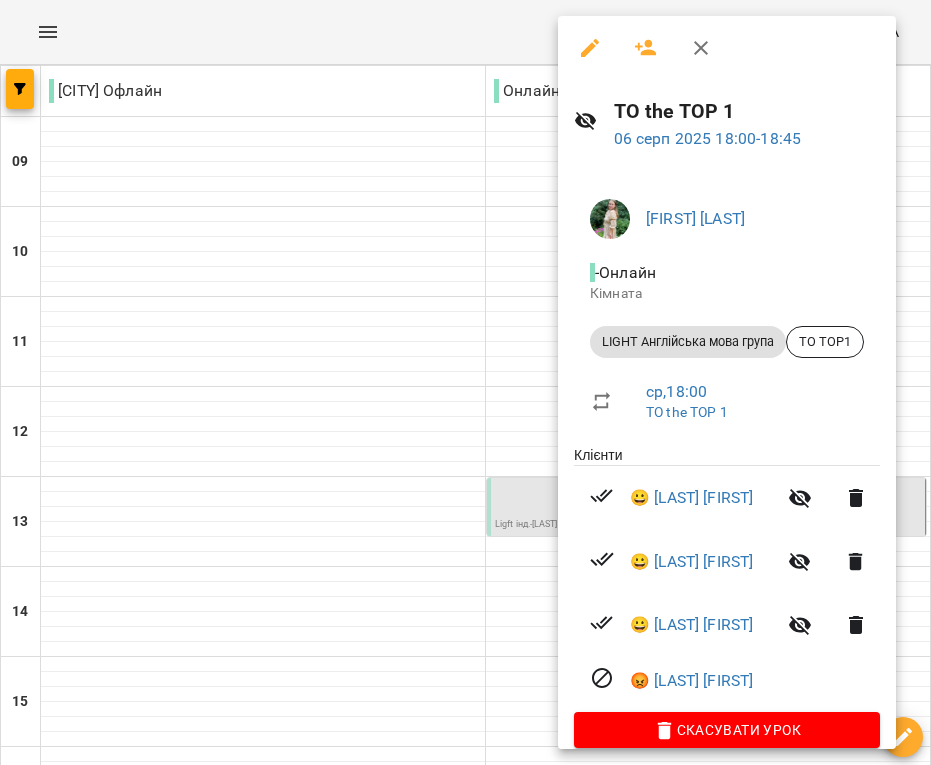click at bounding box center [465, 382] 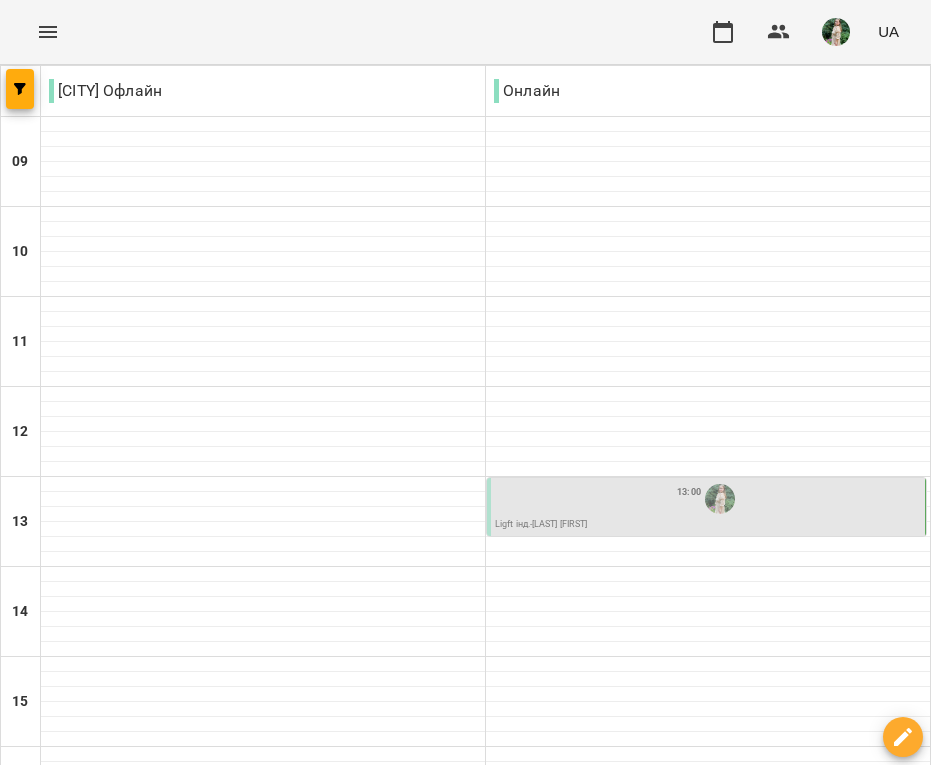 click on "19:00" at bounding box center [708, 1039] 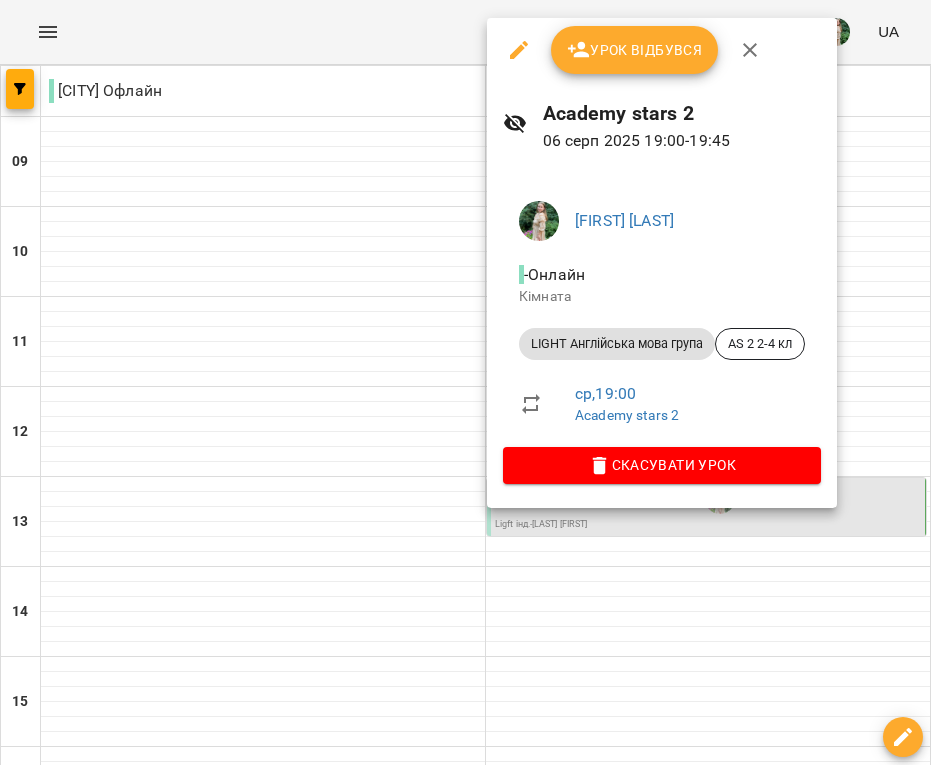 click 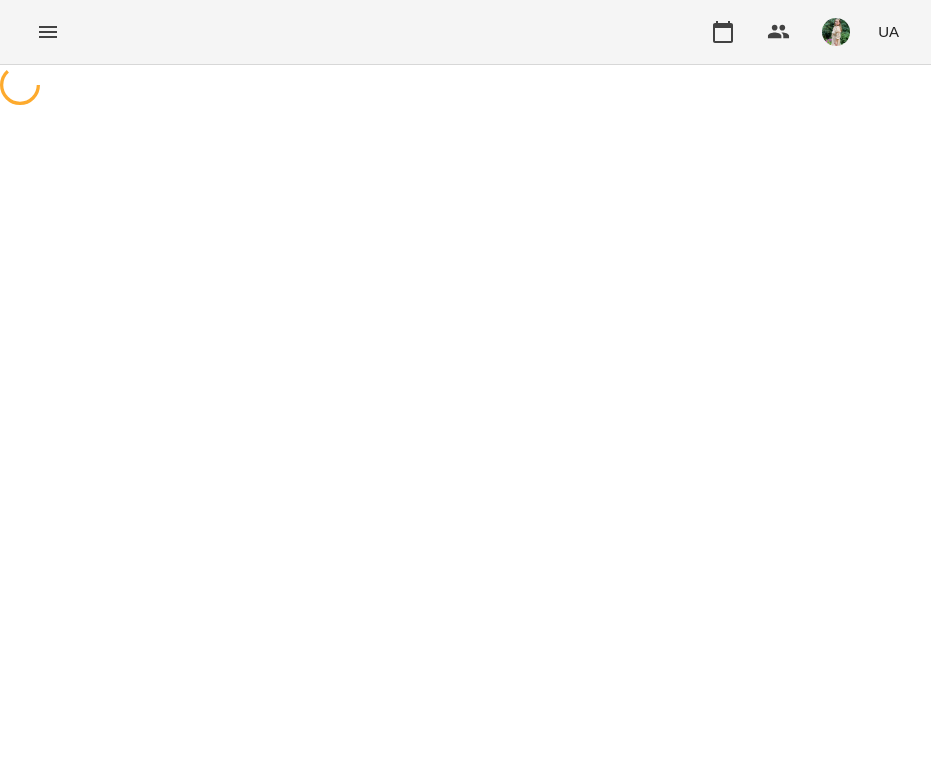 select on "**********" 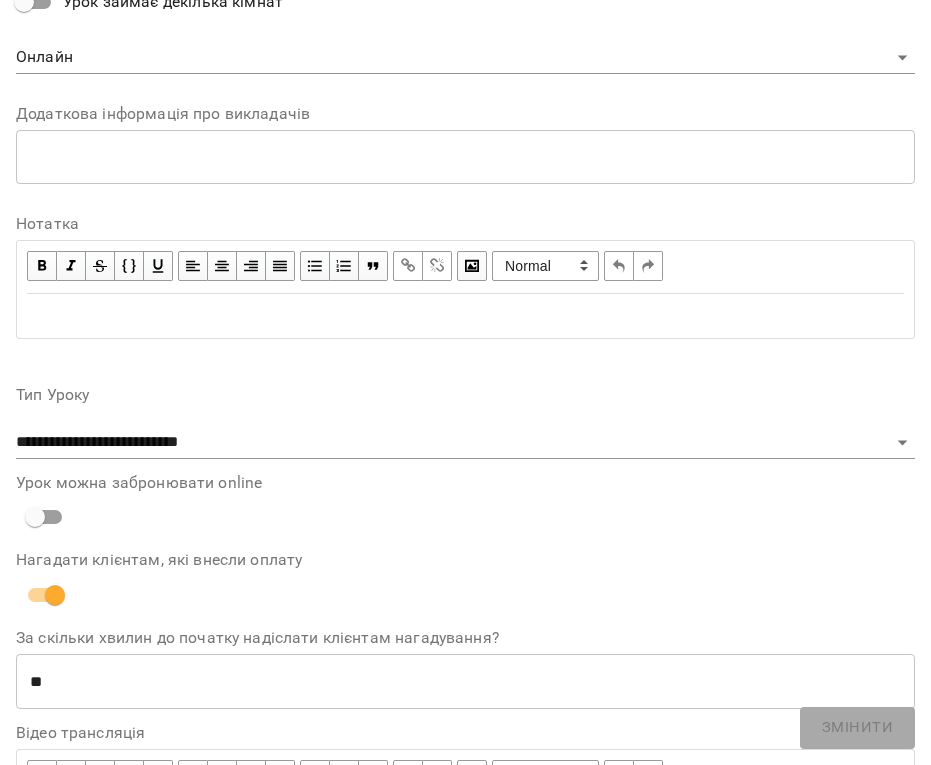 scroll, scrollTop: 895, scrollLeft: 0, axis: vertical 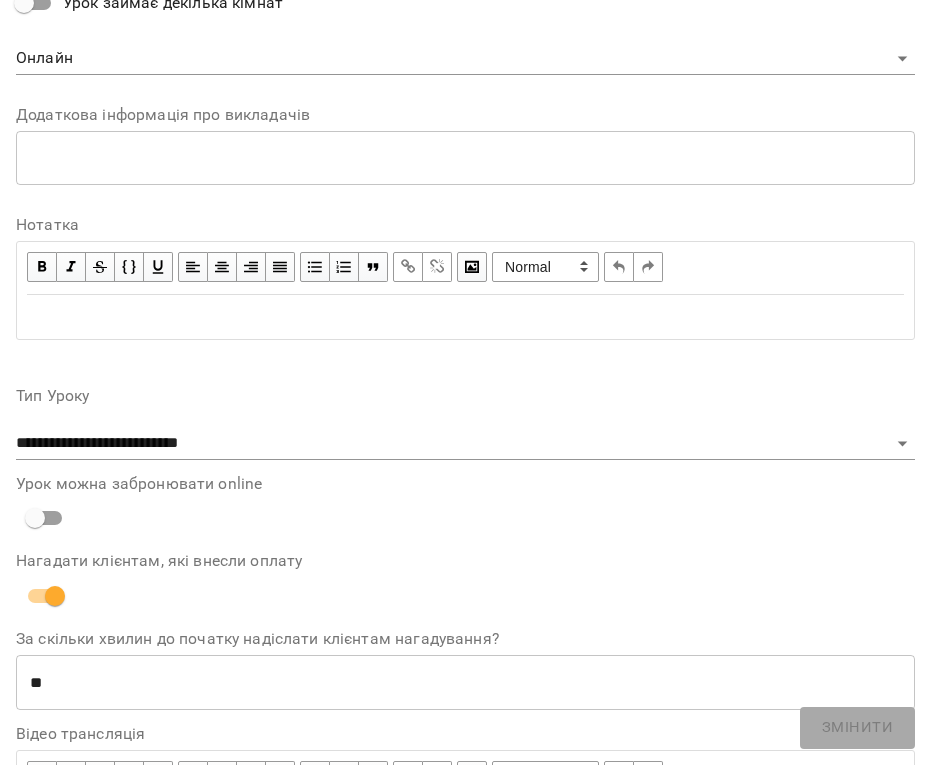 click at bounding box center (465, 317) 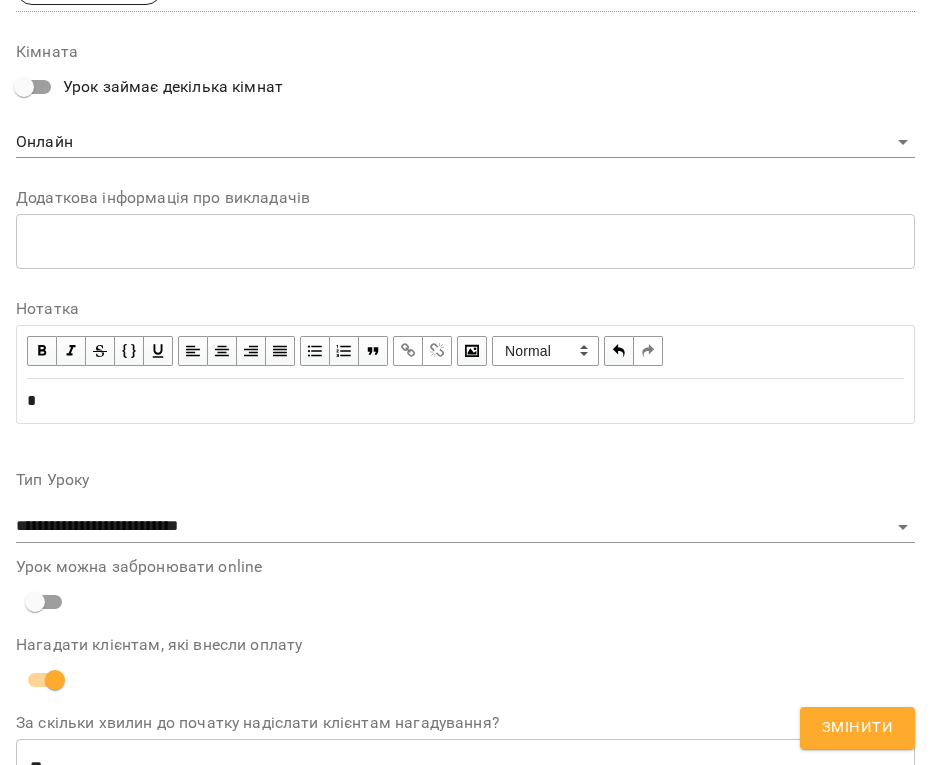 type 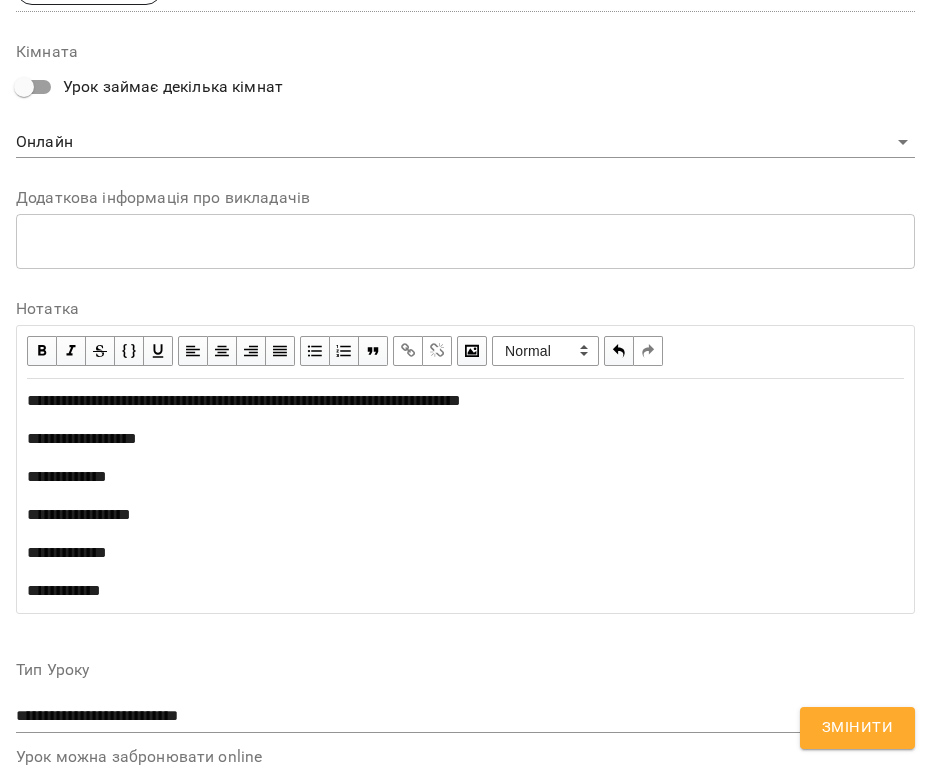 click on "**********" at bounding box center [465, 439] 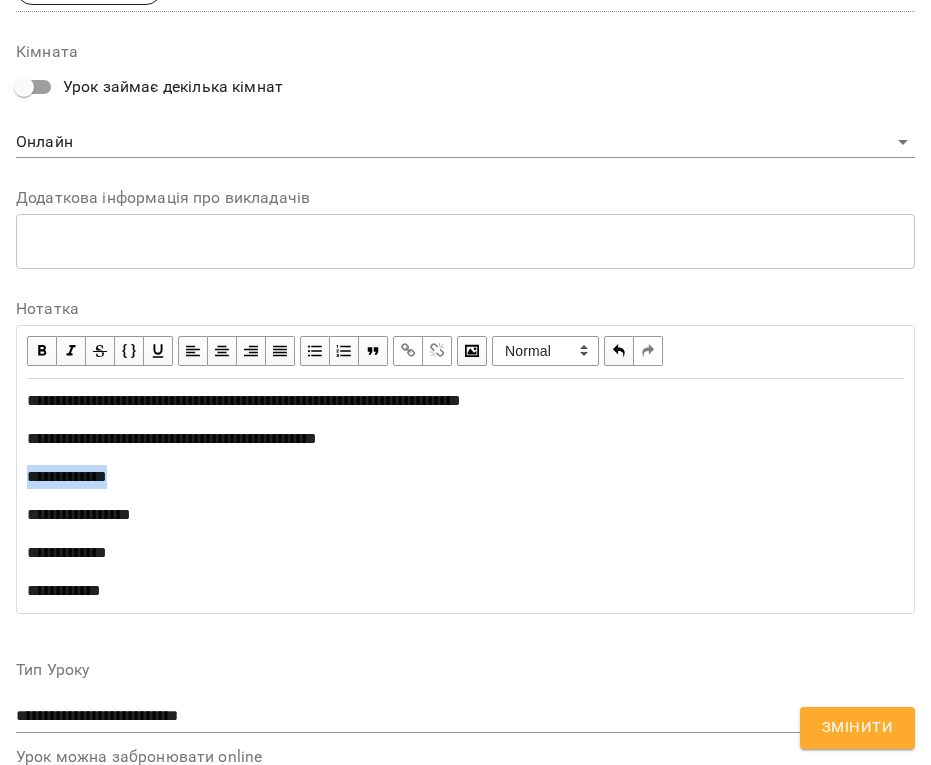 click on "**********" at bounding box center (465, 496) 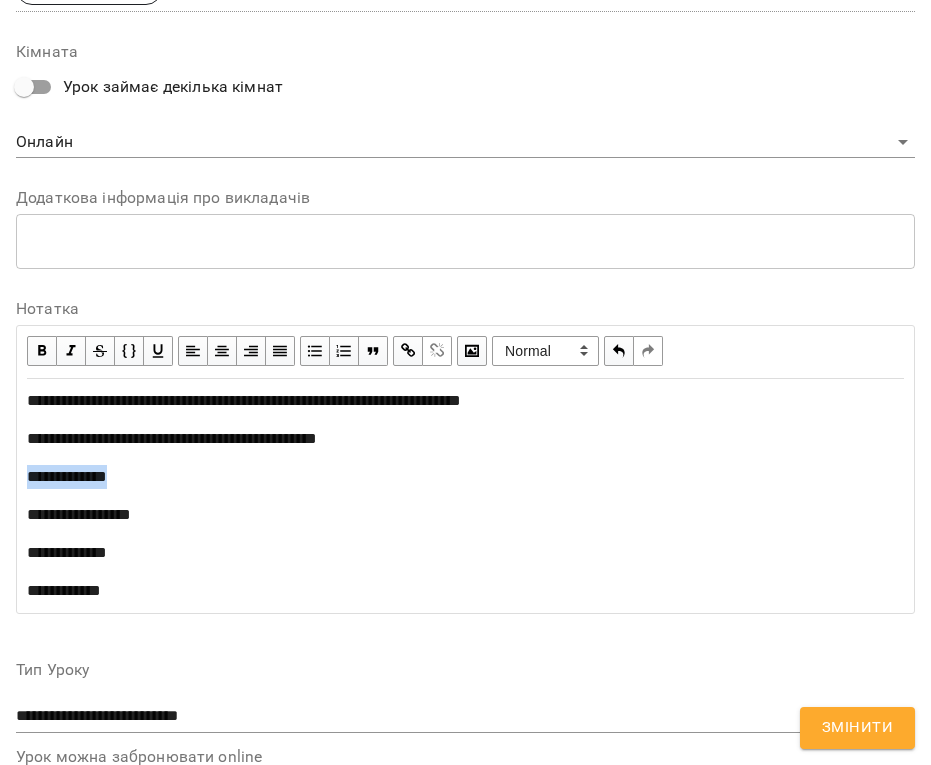 click on "**********" at bounding box center (465, 477) 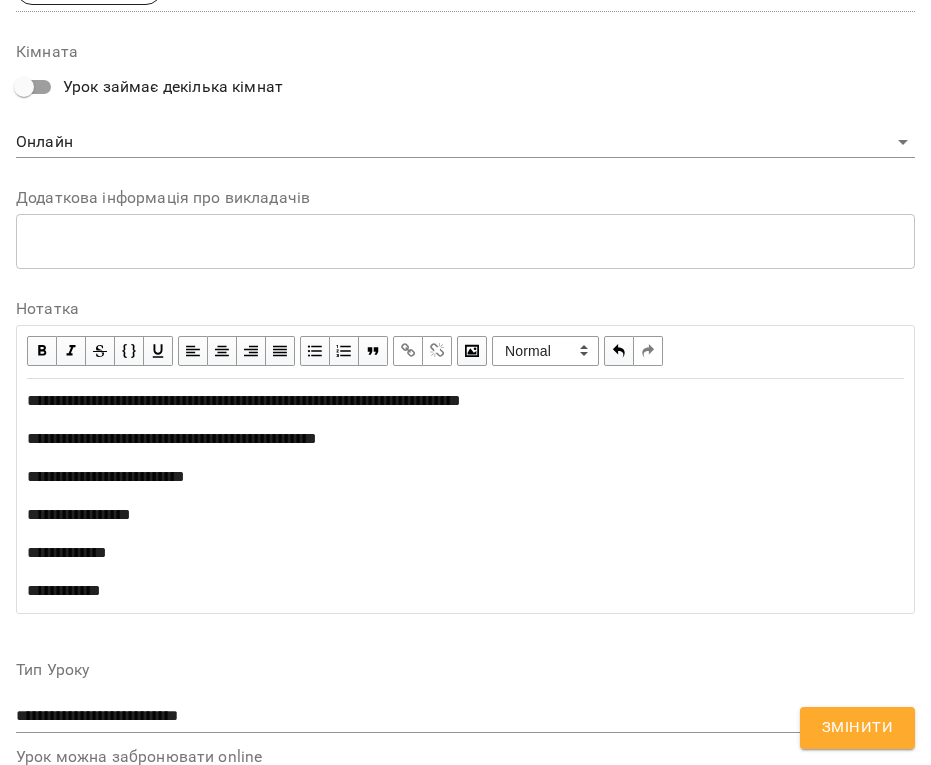 click on "**********" at bounding box center [465, 515] 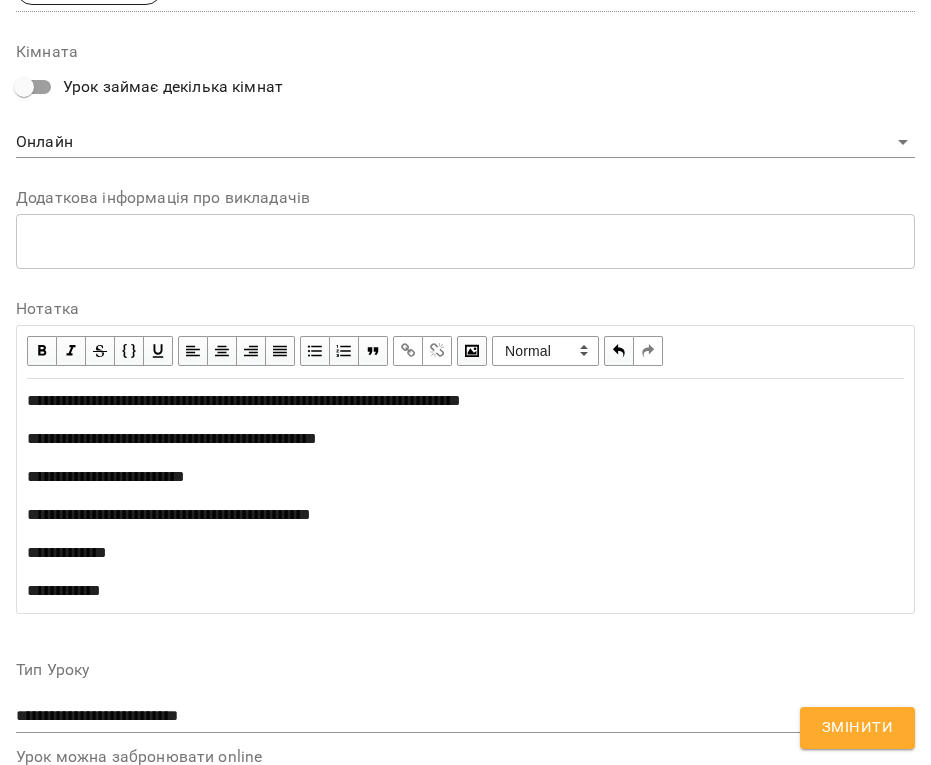 click on "**********" at bounding box center (465, 553) 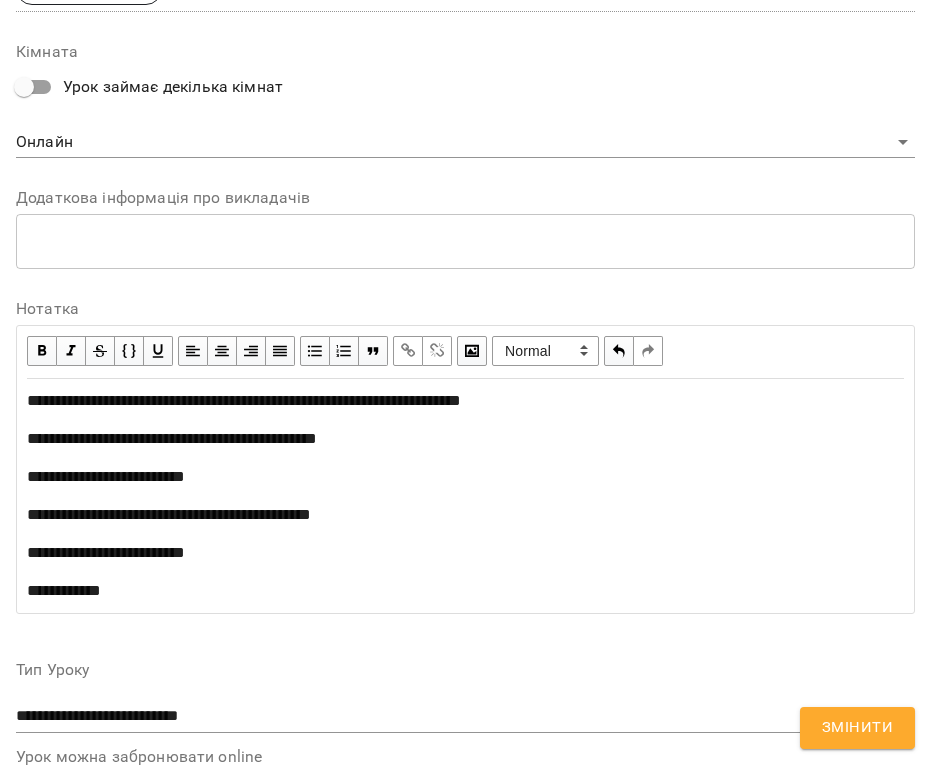 click on "**********" at bounding box center [465, 591] 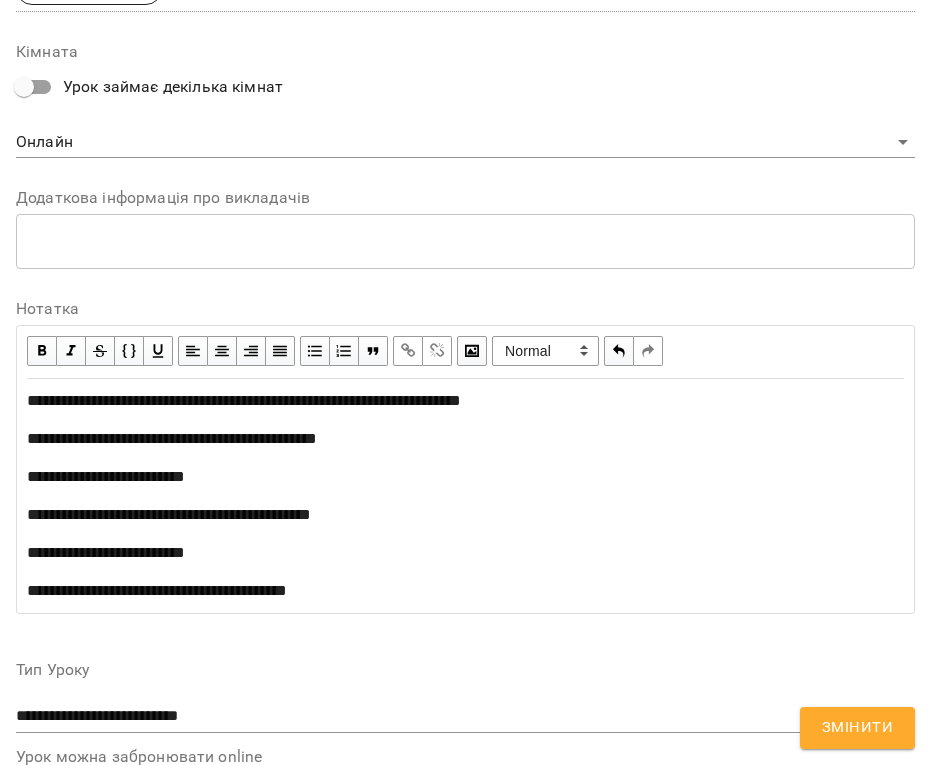 click on "Змінити" at bounding box center [857, 728] 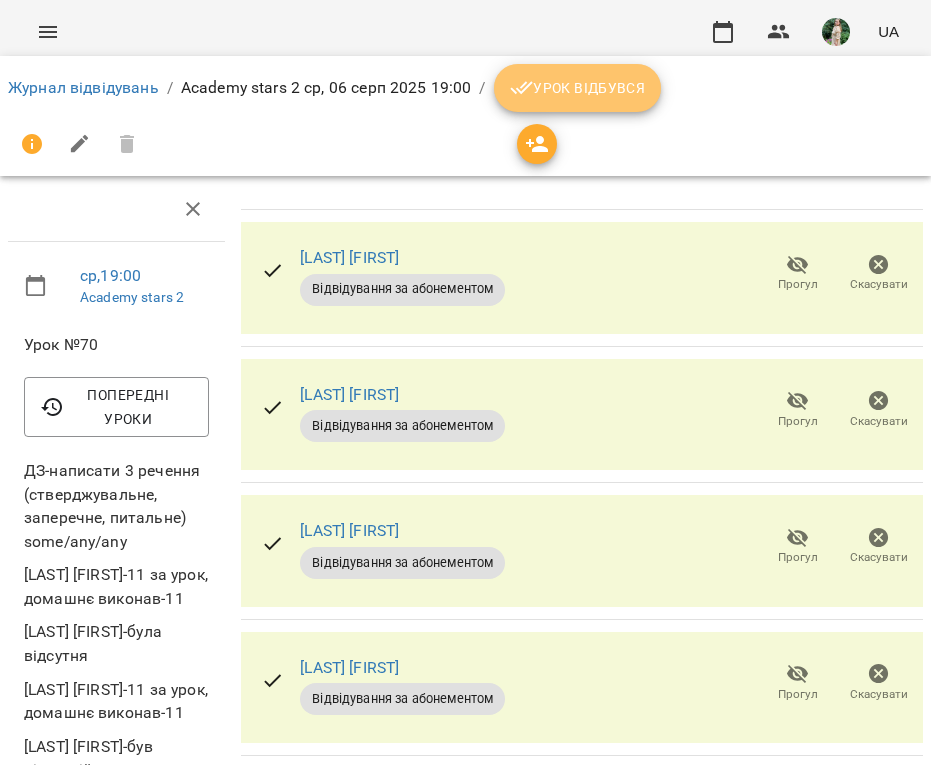 click on "Урок відбувся" at bounding box center (578, 88) 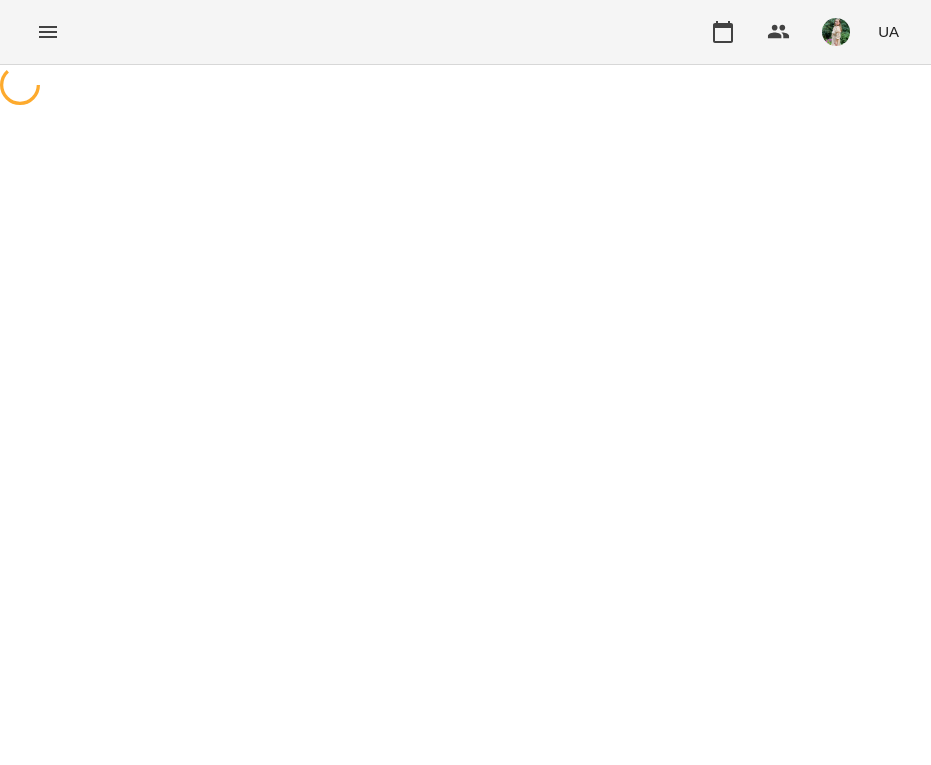 scroll, scrollTop: 0, scrollLeft: 0, axis: both 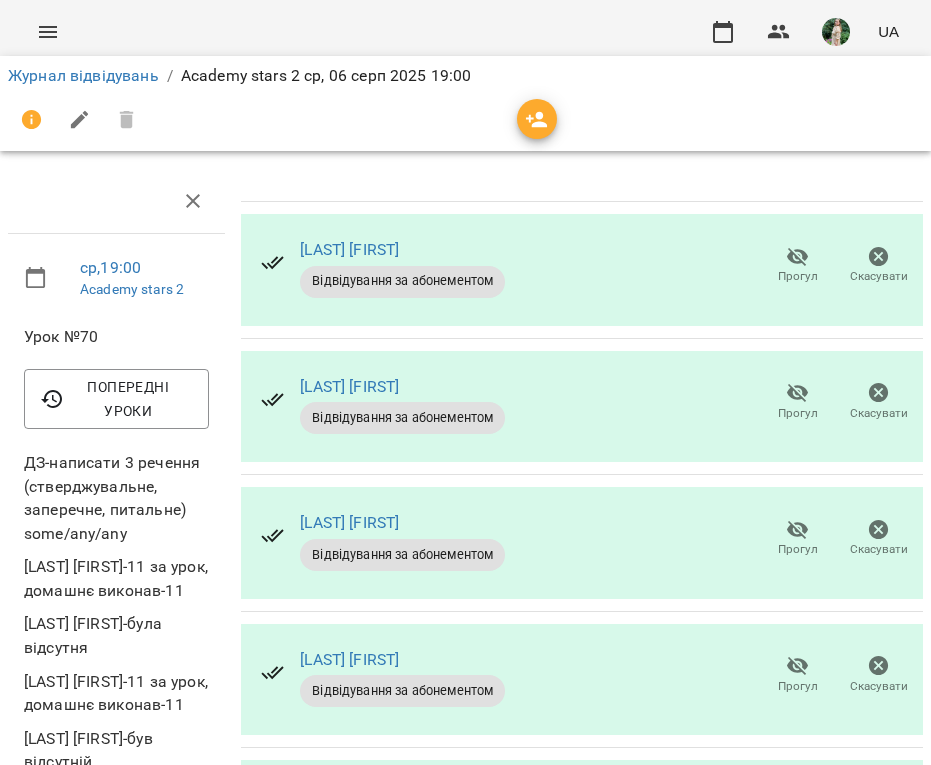click on "Прогул" at bounding box center (798, 413) 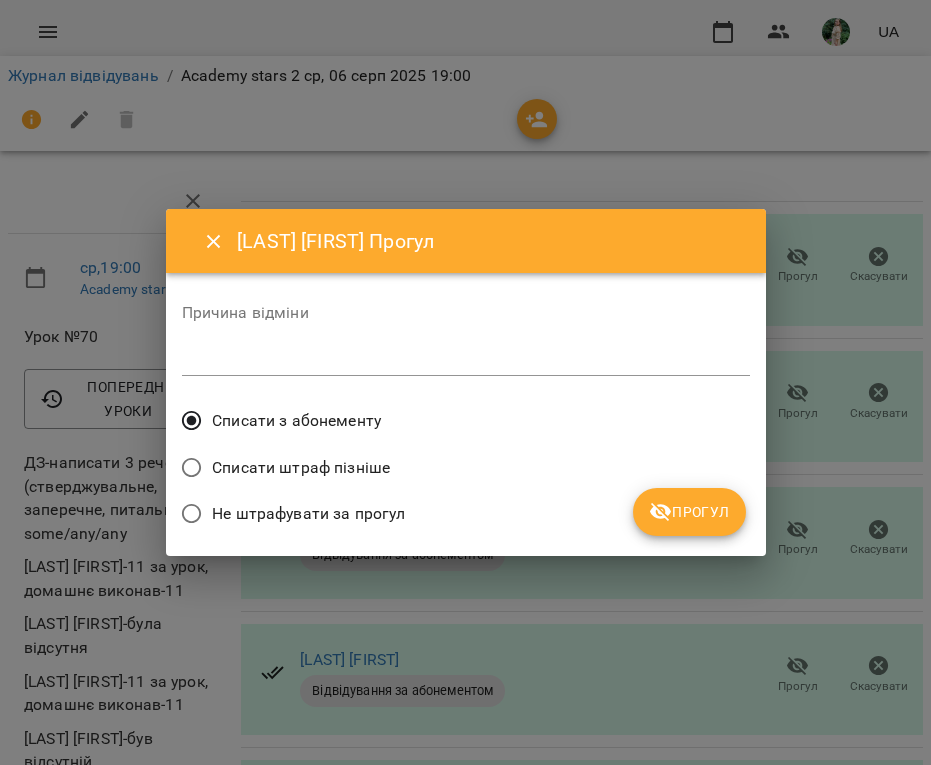 click on "Прогул" at bounding box center [689, 512] 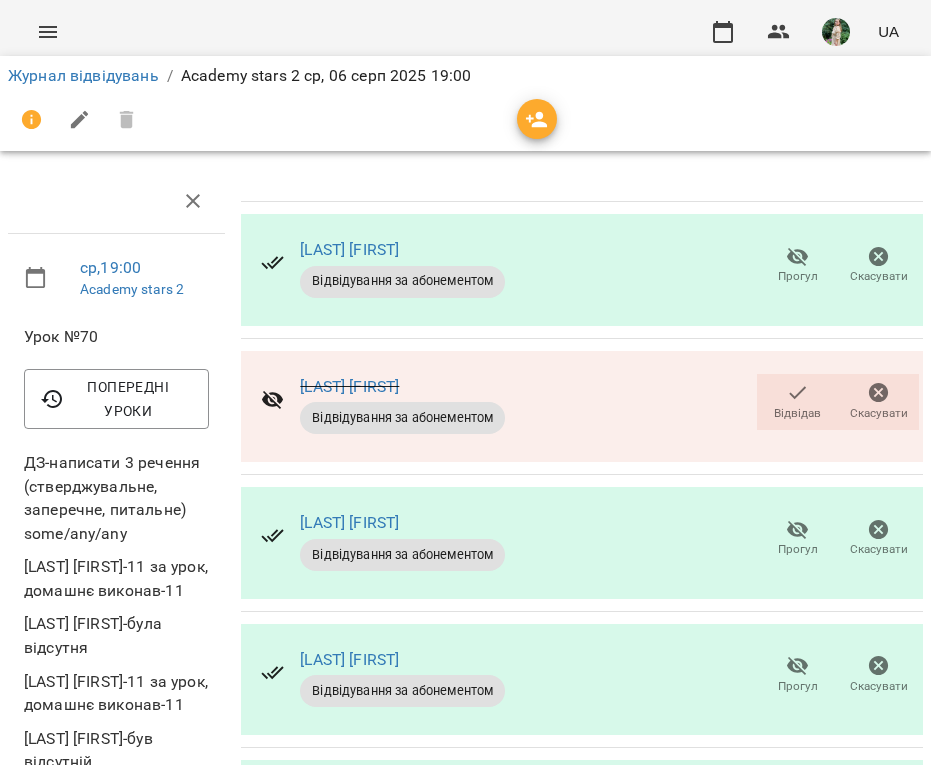 click 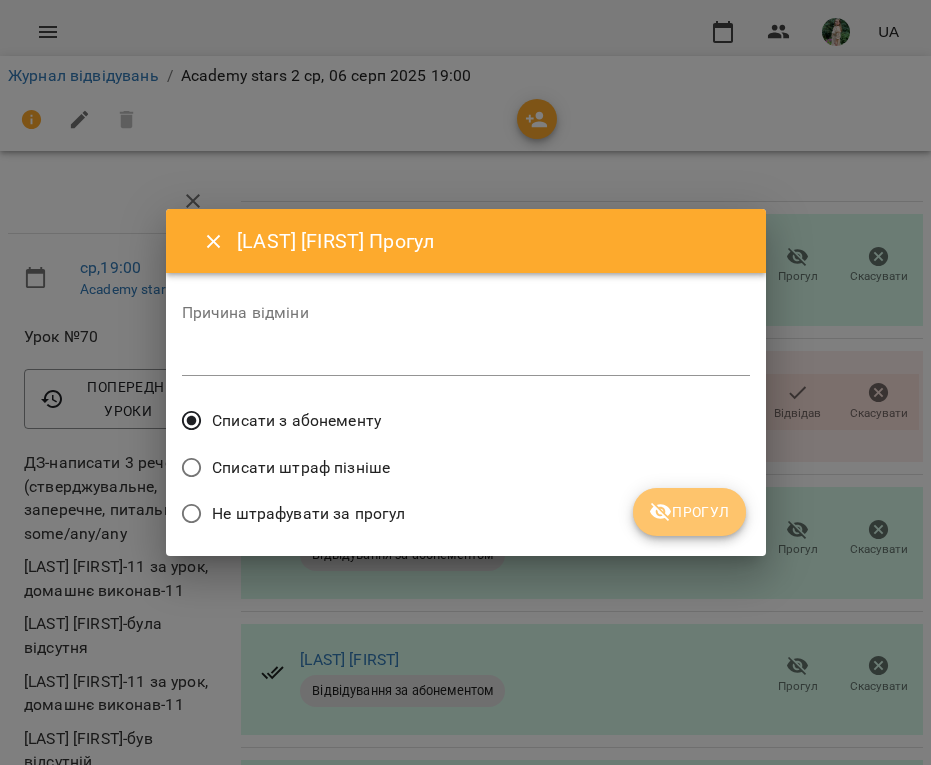 click on "Прогул" at bounding box center [689, 512] 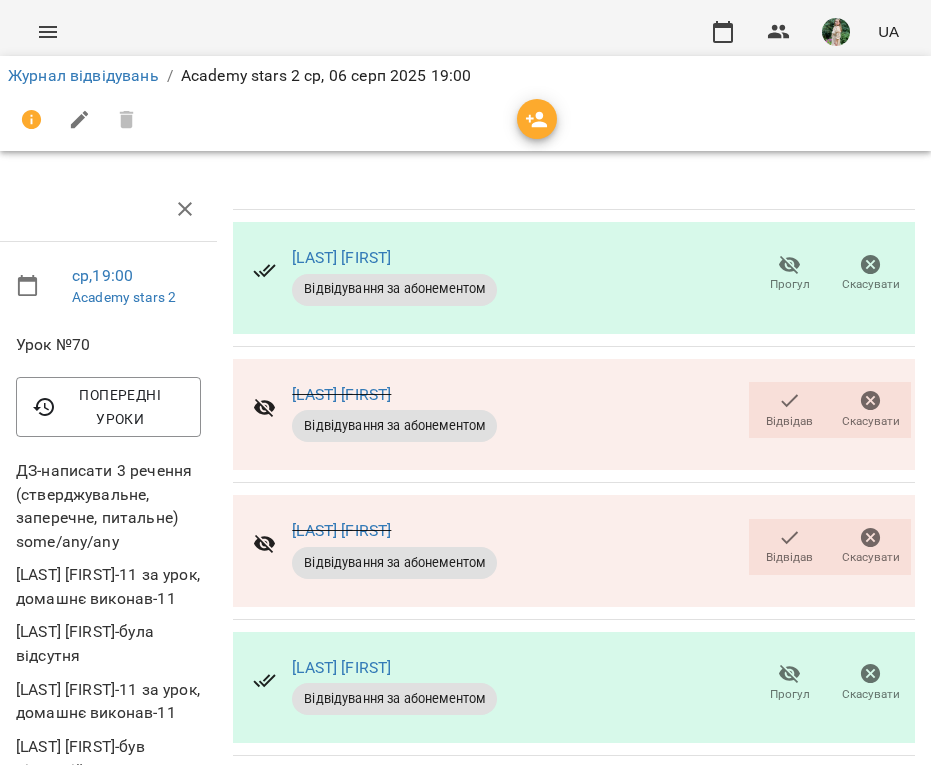 scroll, scrollTop: 0, scrollLeft: 8, axis: horizontal 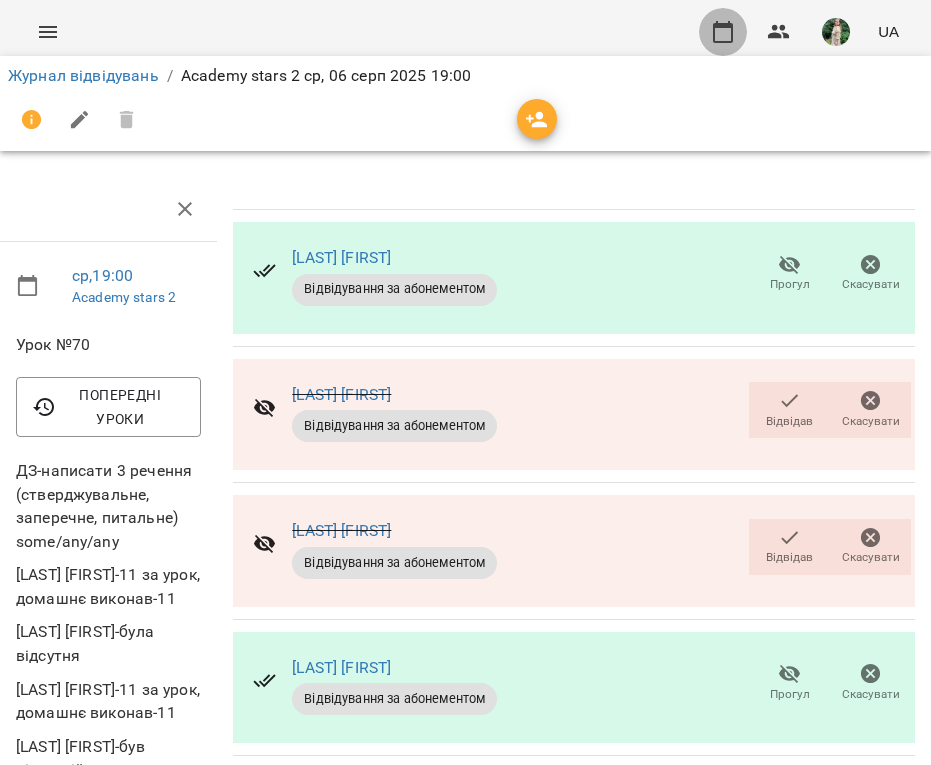 click 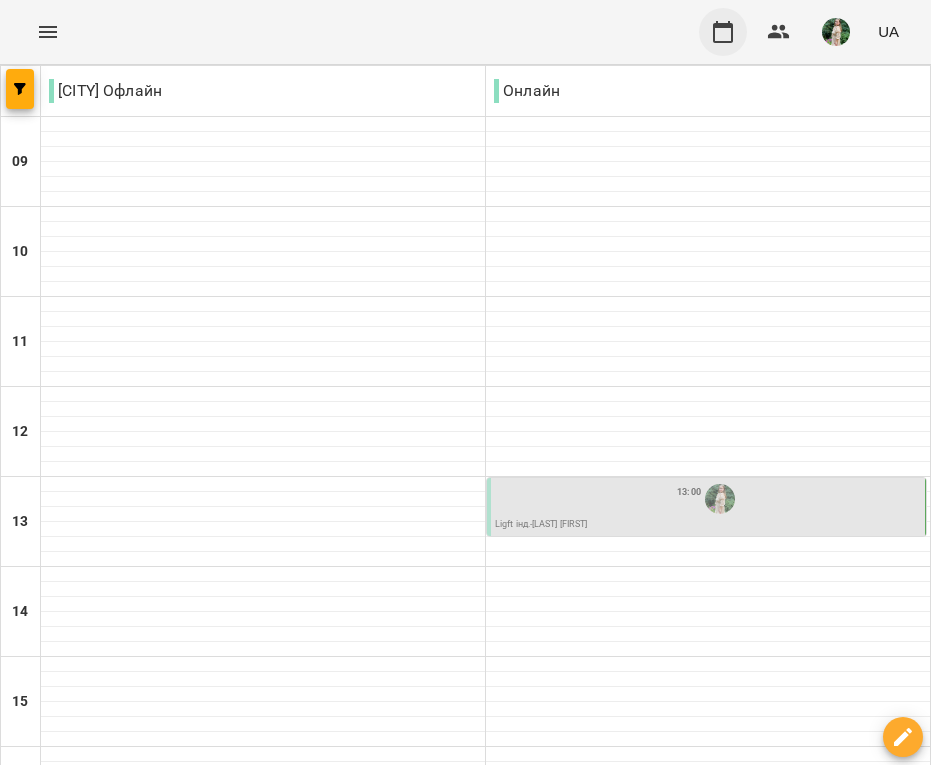 scroll, scrollTop: 543, scrollLeft: 0, axis: vertical 